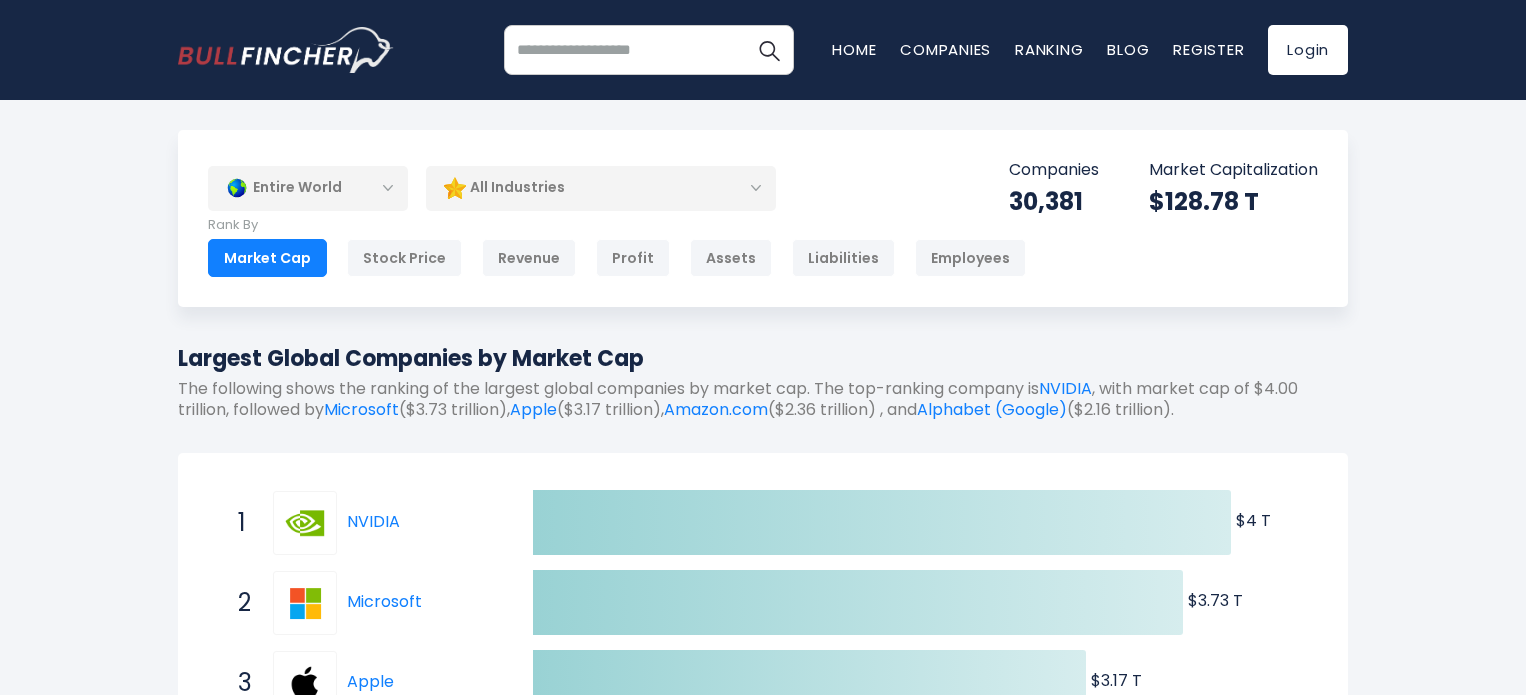 scroll, scrollTop: 0, scrollLeft: 0, axis: both 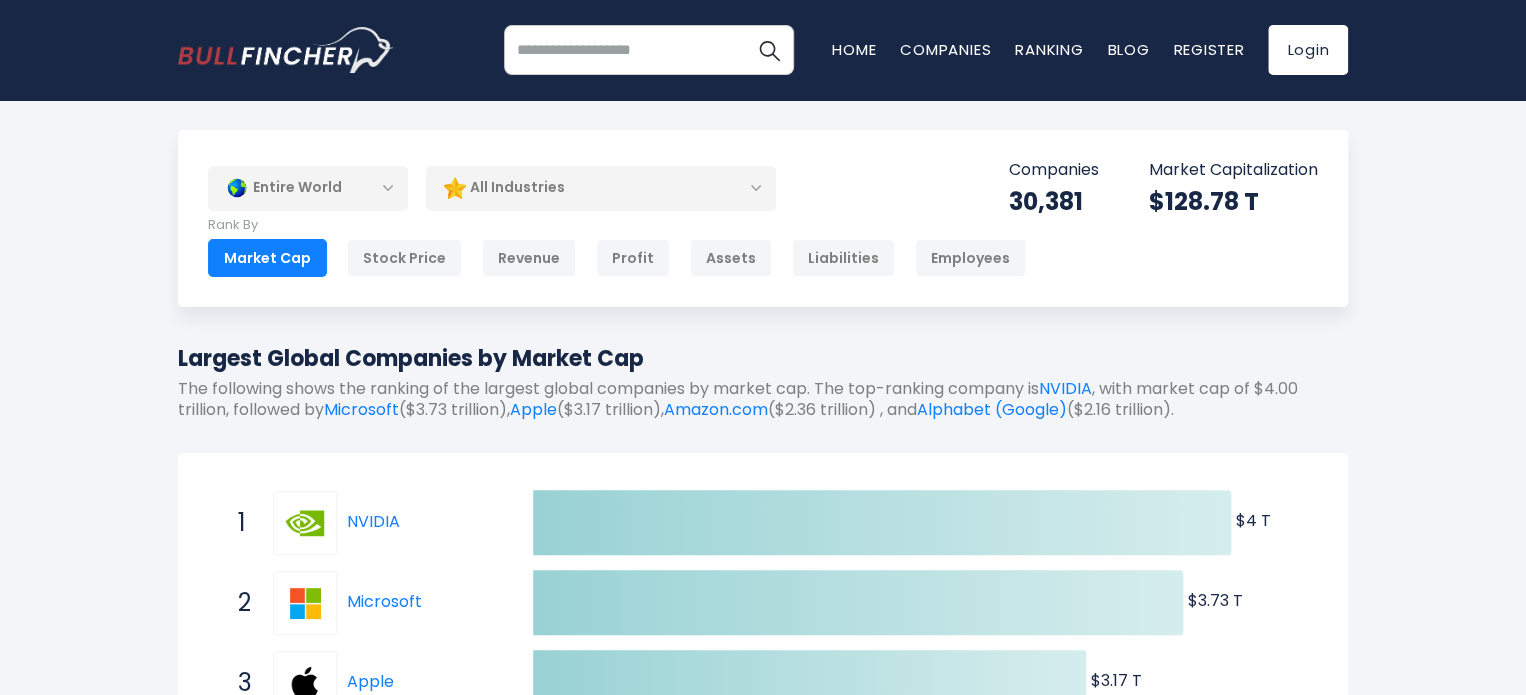 click on "Entire World" at bounding box center (308, 188) 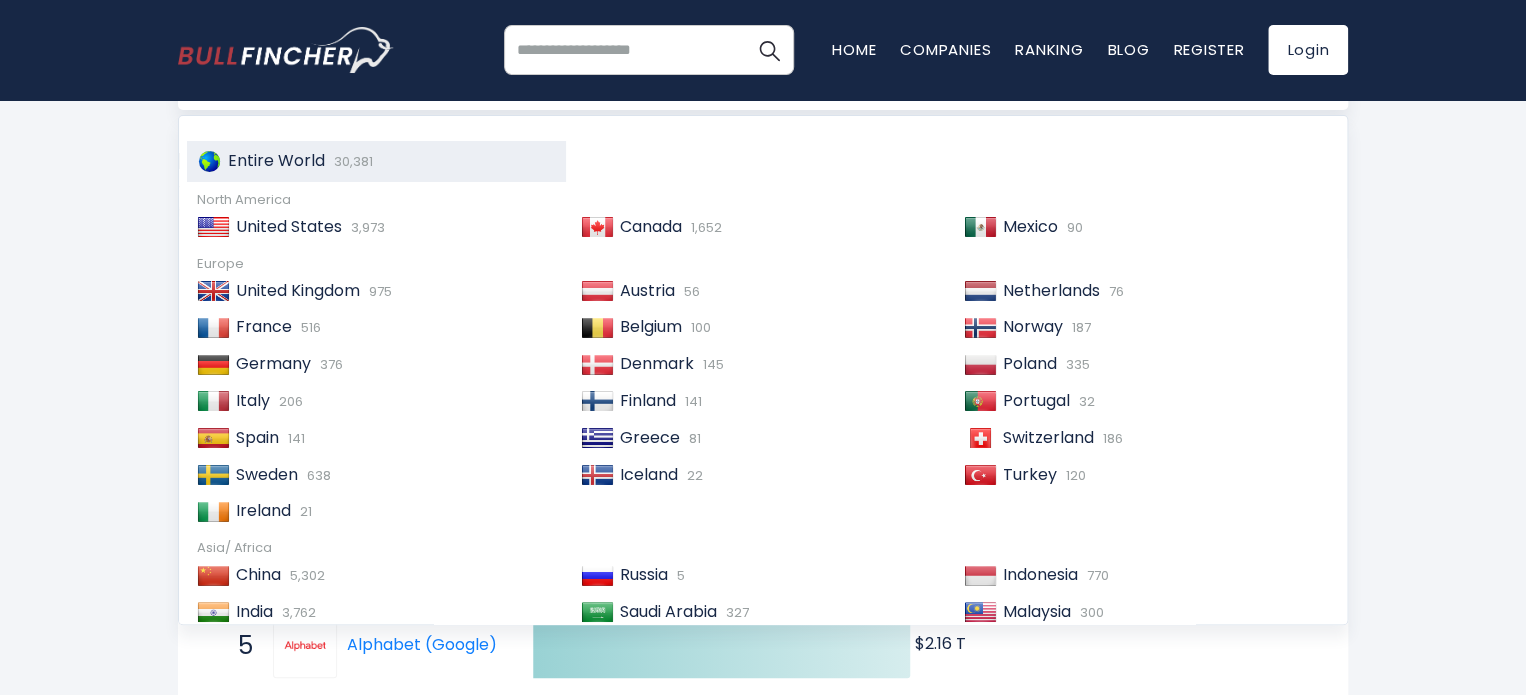 scroll, scrollTop: 200, scrollLeft: 0, axis: vertical 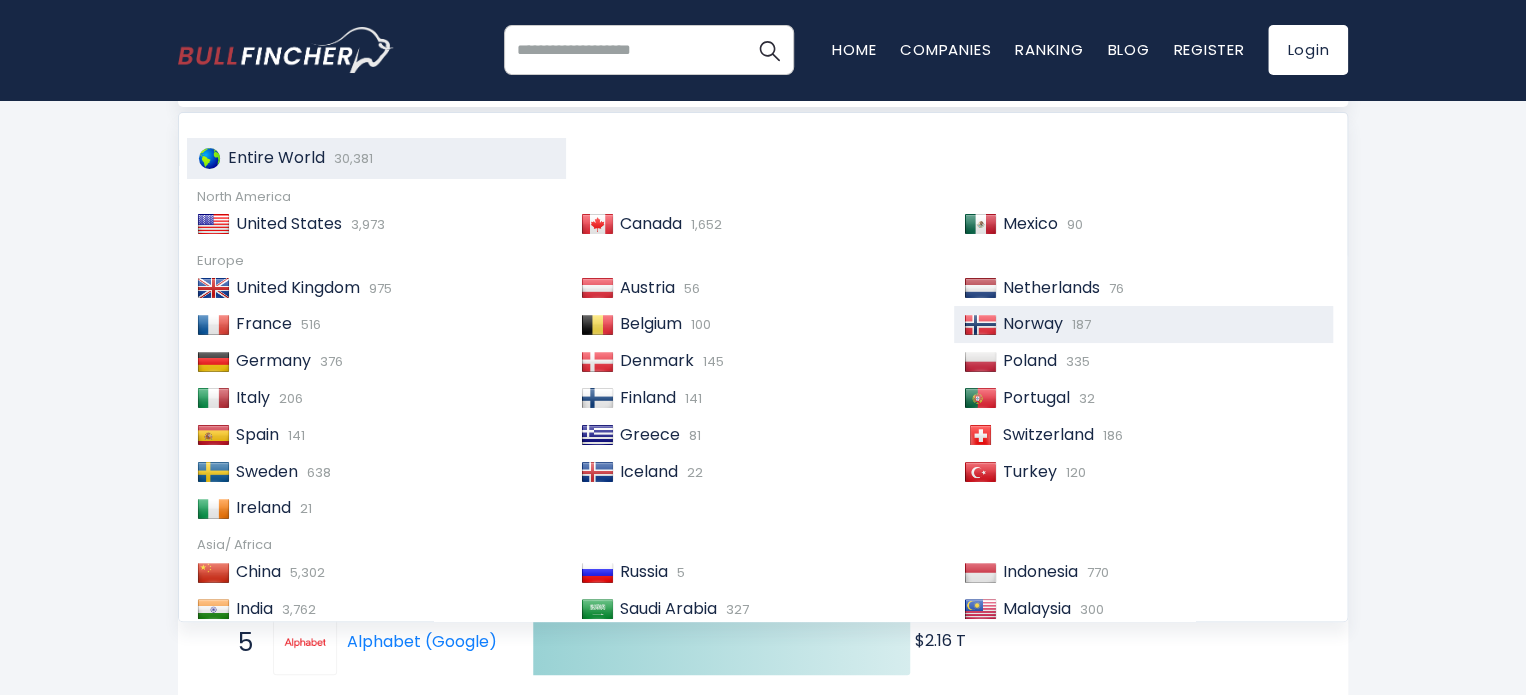 click on "Norway" at bounding box center (1033, 323) 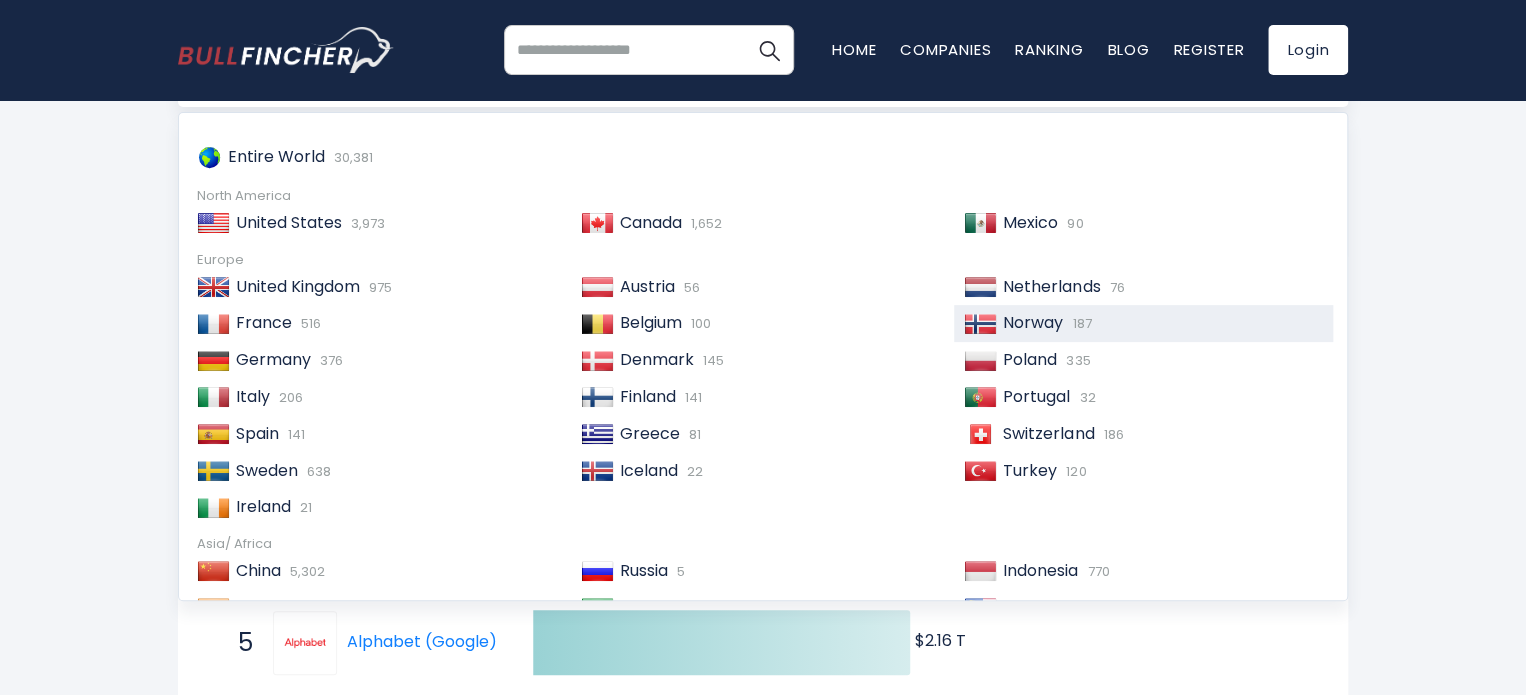 scroll, scrollTop: 200, scrollLeft: 0, axis: vertical 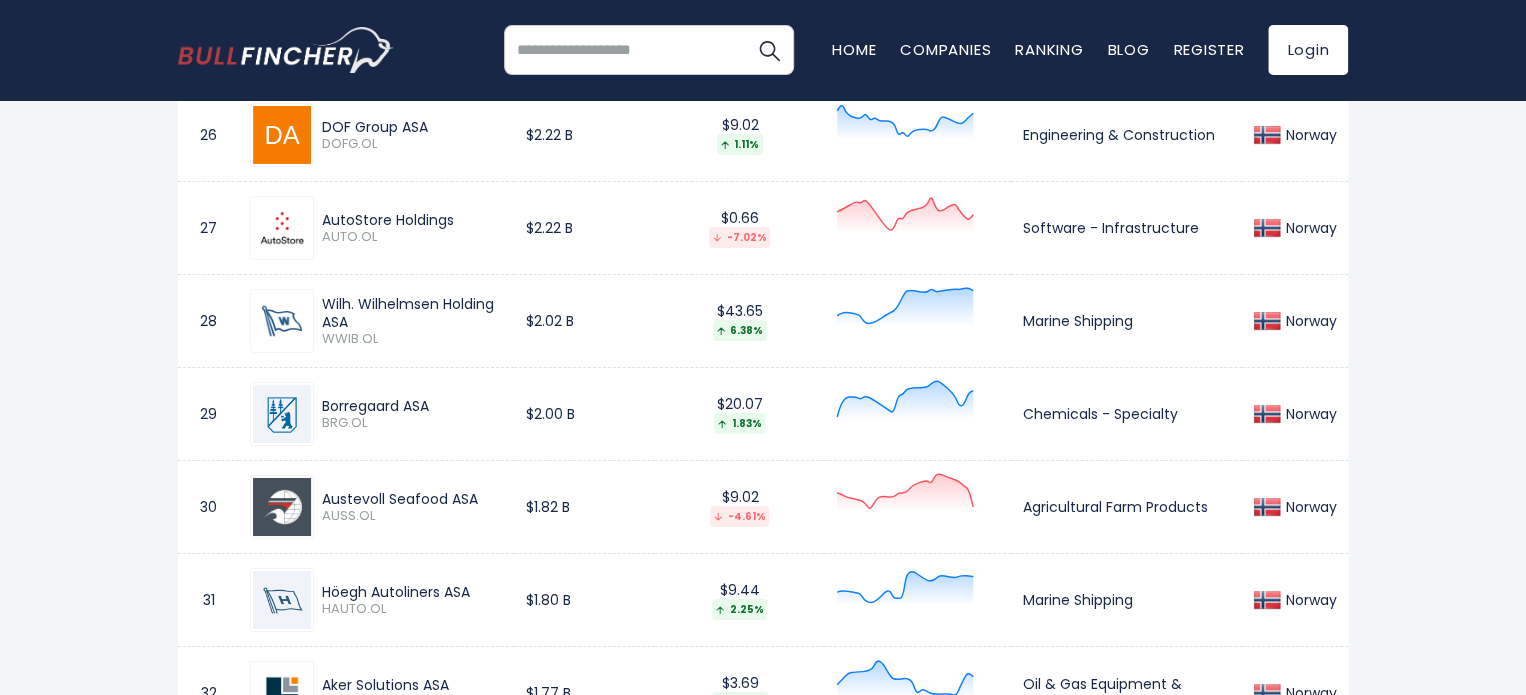 drag, startPoint x: 438, startPoint y: 402, endPoint x: 312, endPoint y: 395, distance: 126.1943 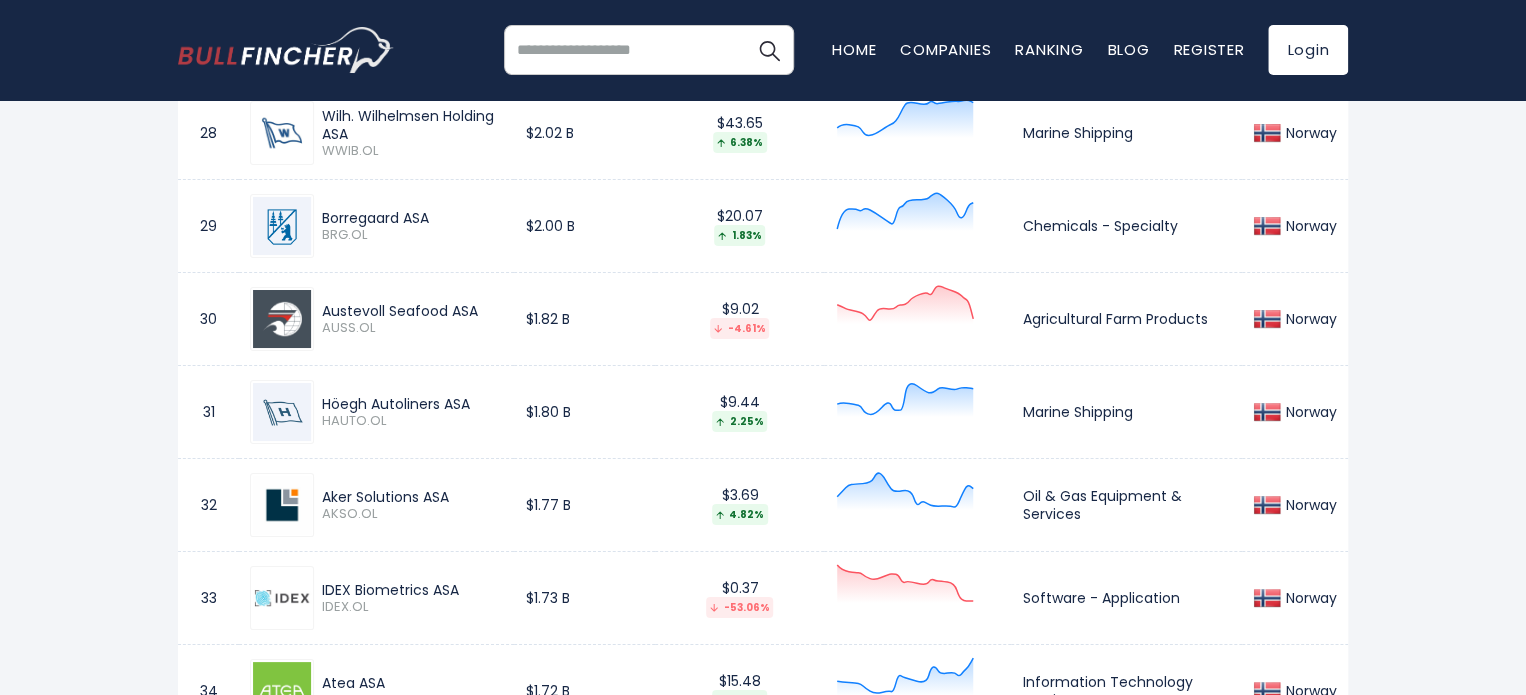 scroll, scrollTop: 3581, scrollLeft: 0, axis: vertical 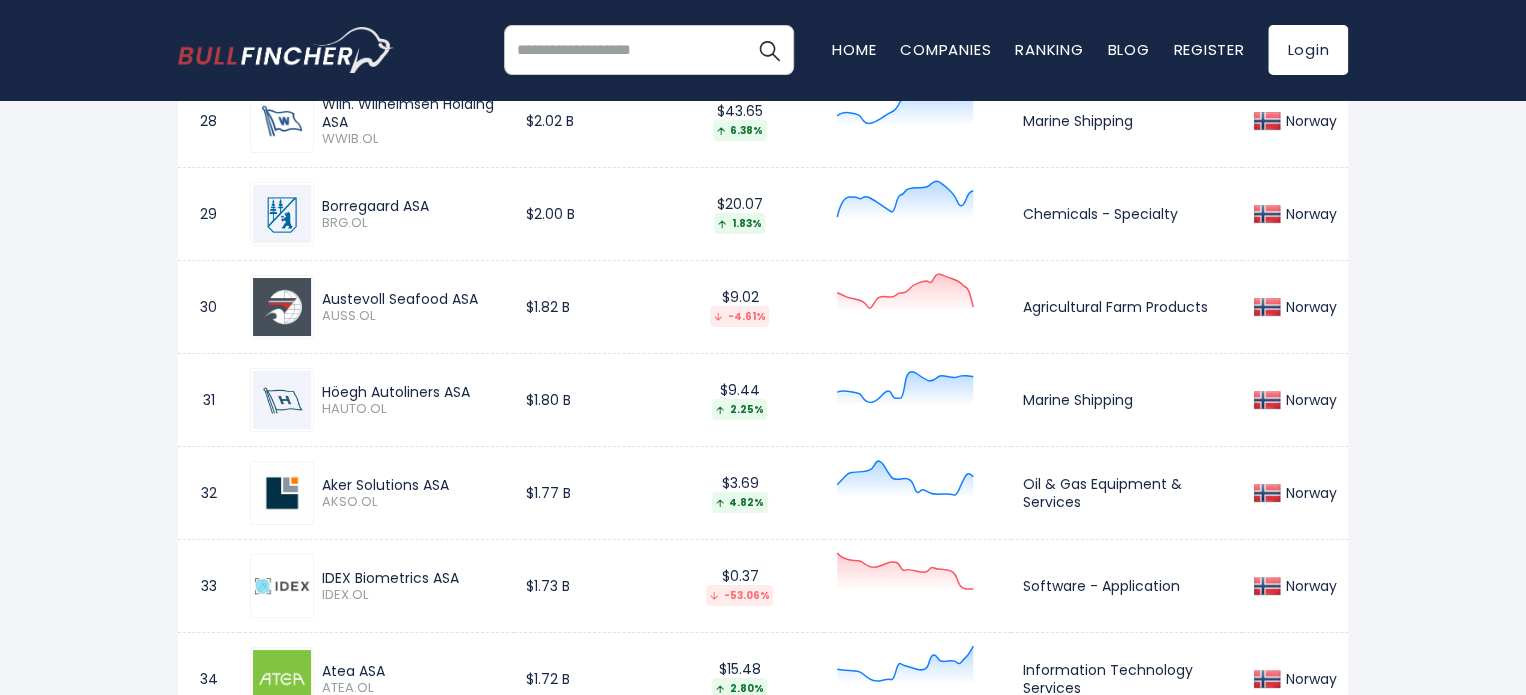 drag, startPoint x: 440, startPoint y: 296, endPoint x: 385, endPoint y: 297, distance: 55.00909 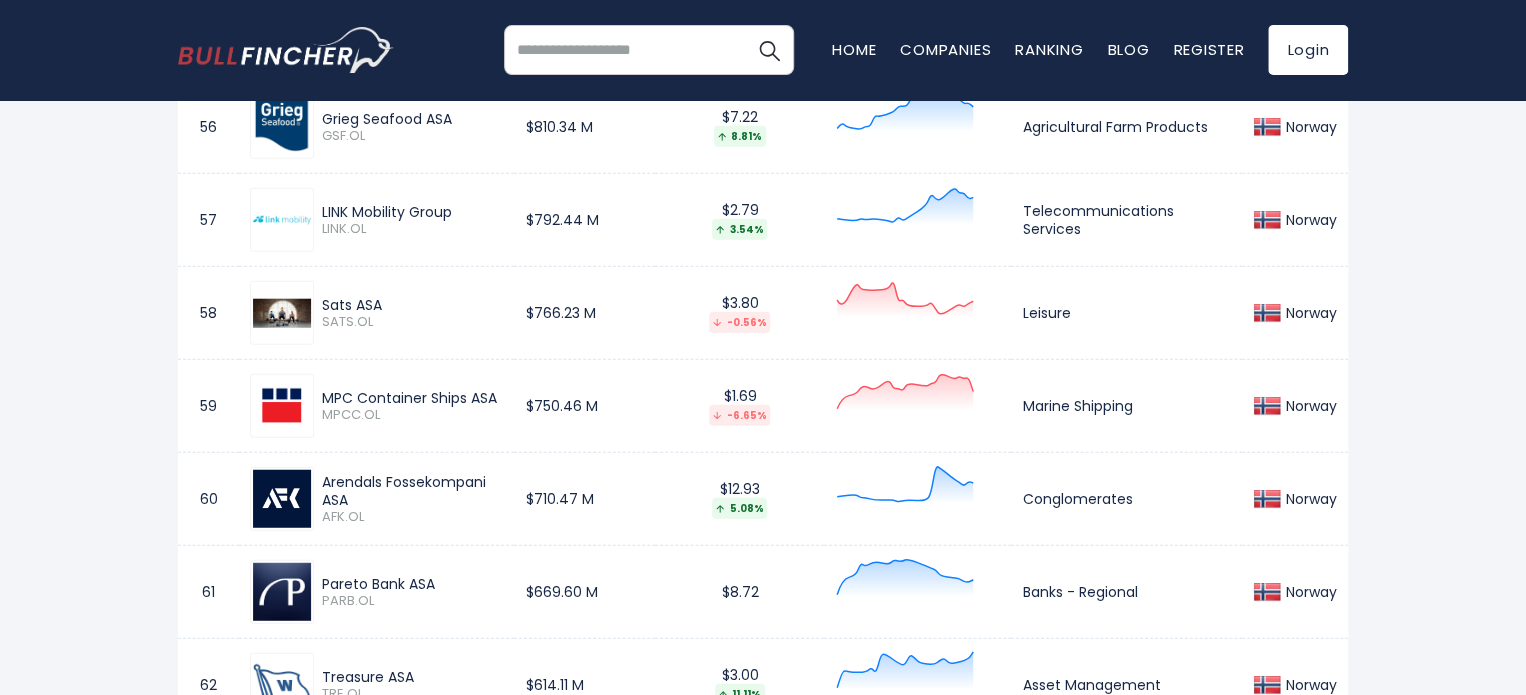 scroll, scrollTop: 6181, scrollLeft: 0, axis: vertical 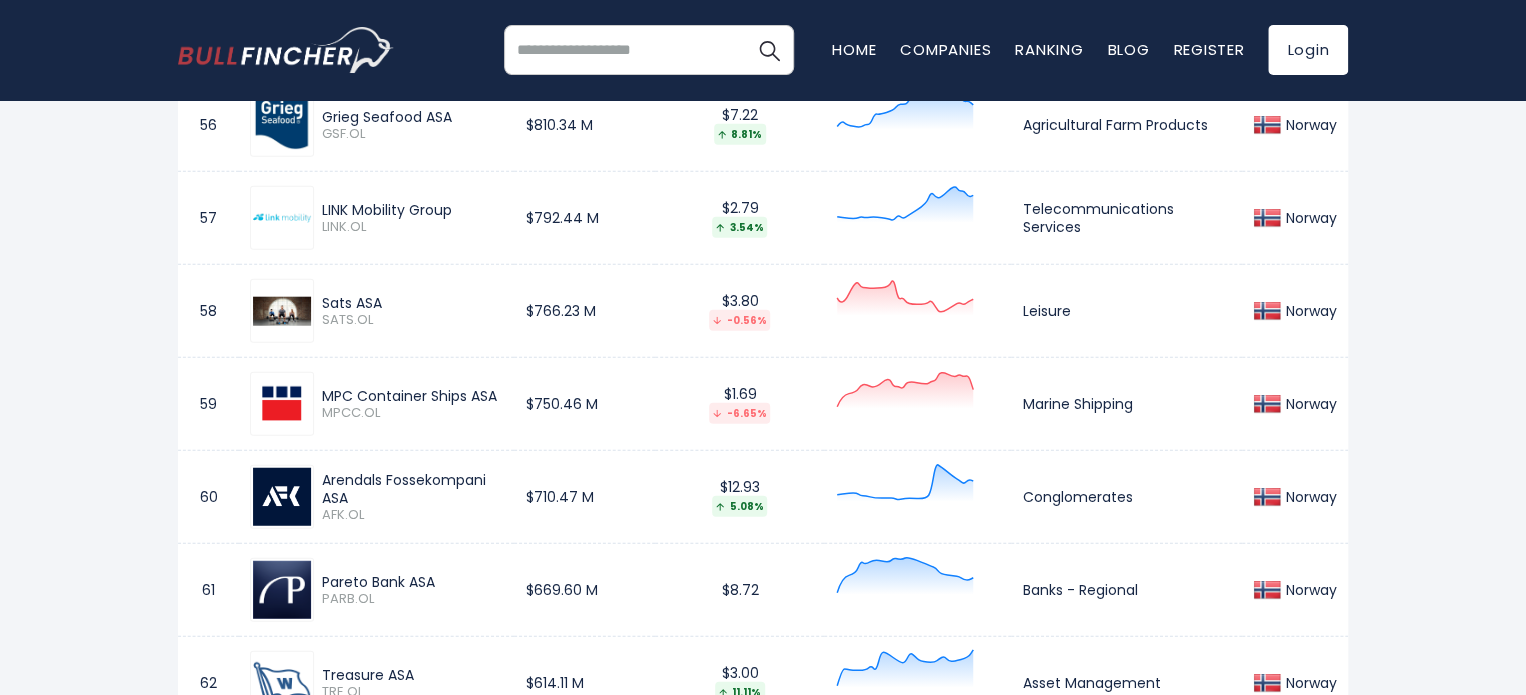 click on "Sats ASA" at bounding box center (412, 303) 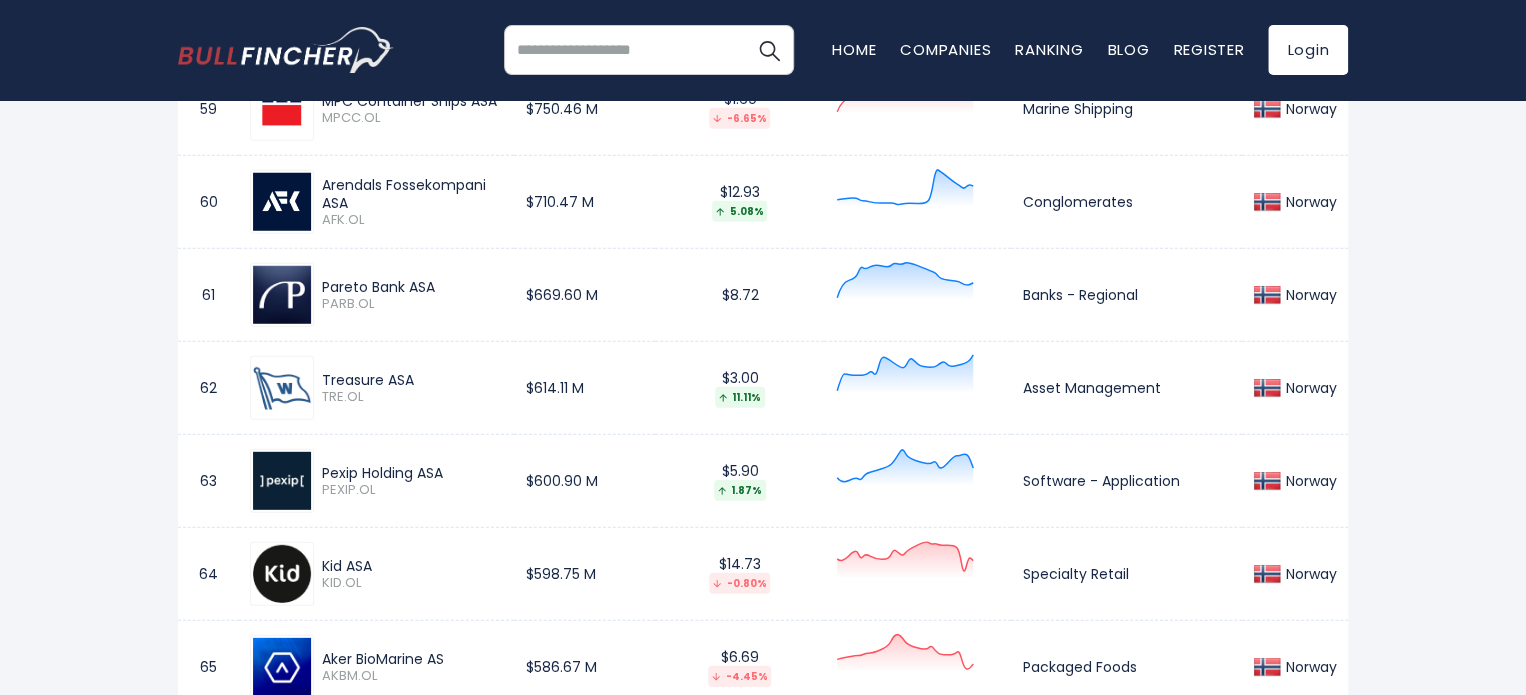 scroll, scrollTop: 6481, scrollLeft: 0, axis: vertical 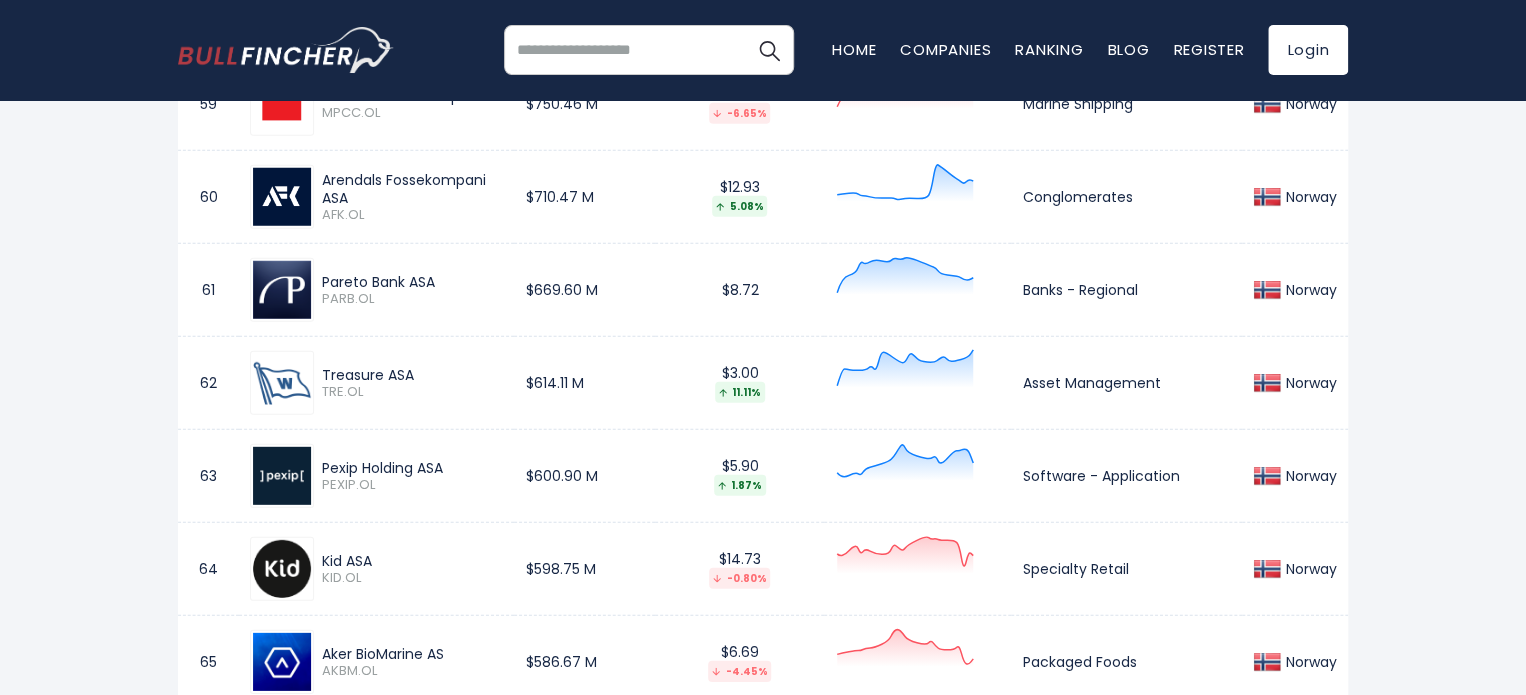 drag, startPoint x: 441, startPoint y: 273, endPoint x: 324, endPoint y: 267, distance: 117.15375 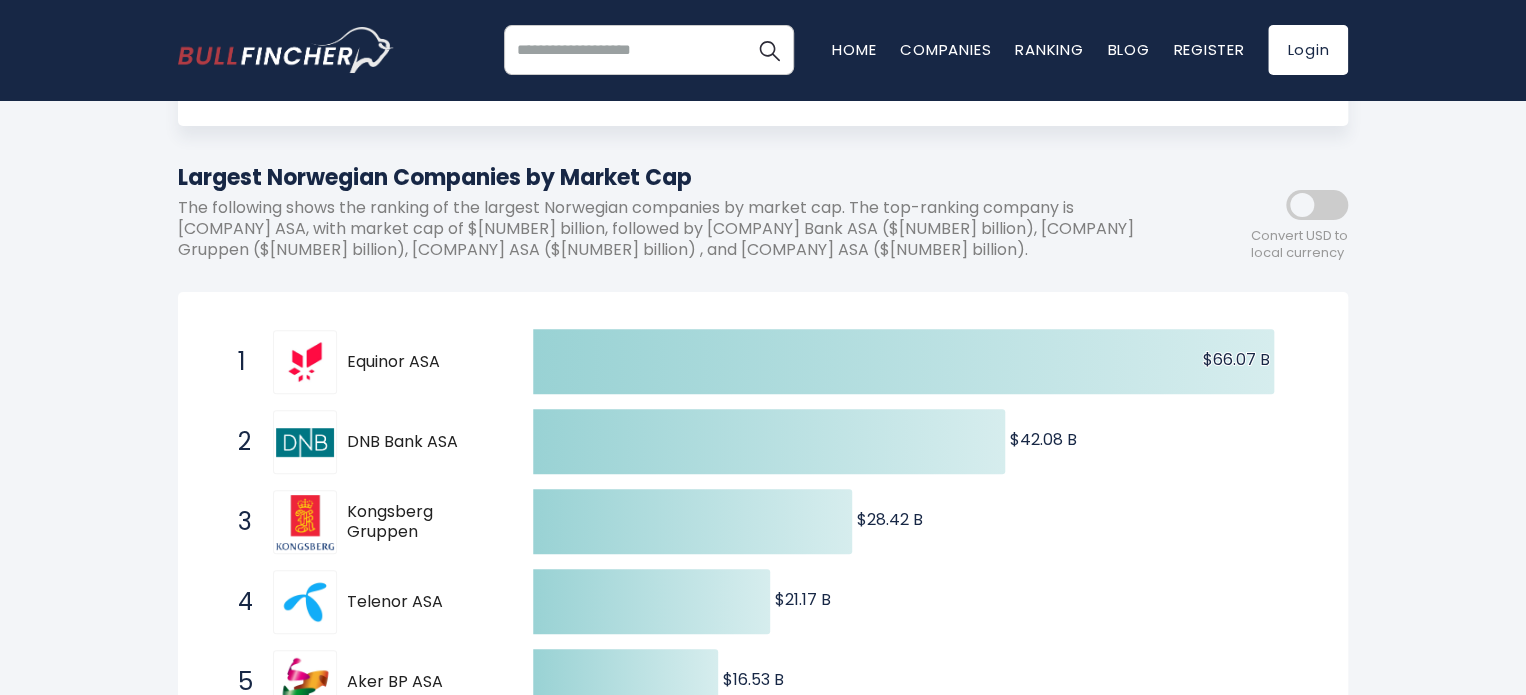 scroll, scrollTop: 0, scrollLeft: 0, axis: both 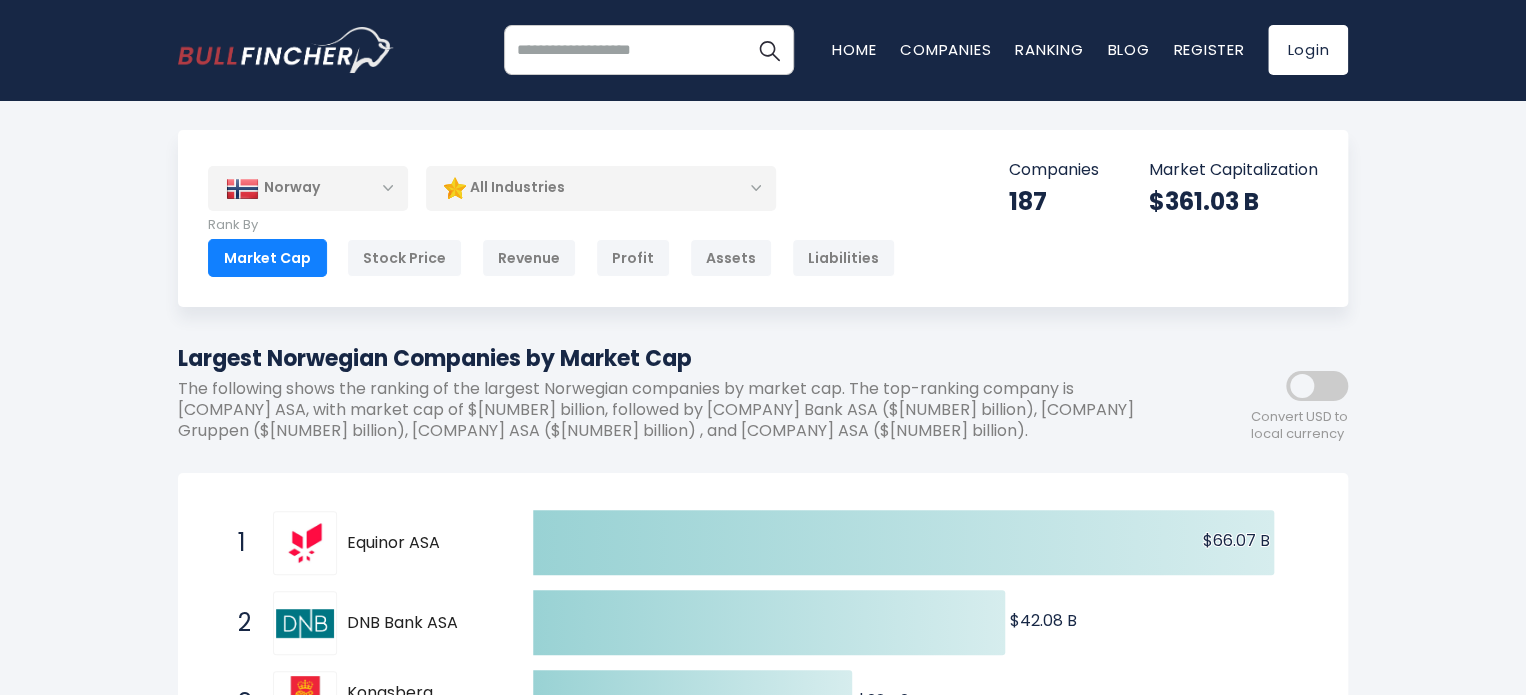 click on "Norway" at bounding box center [308, 188] 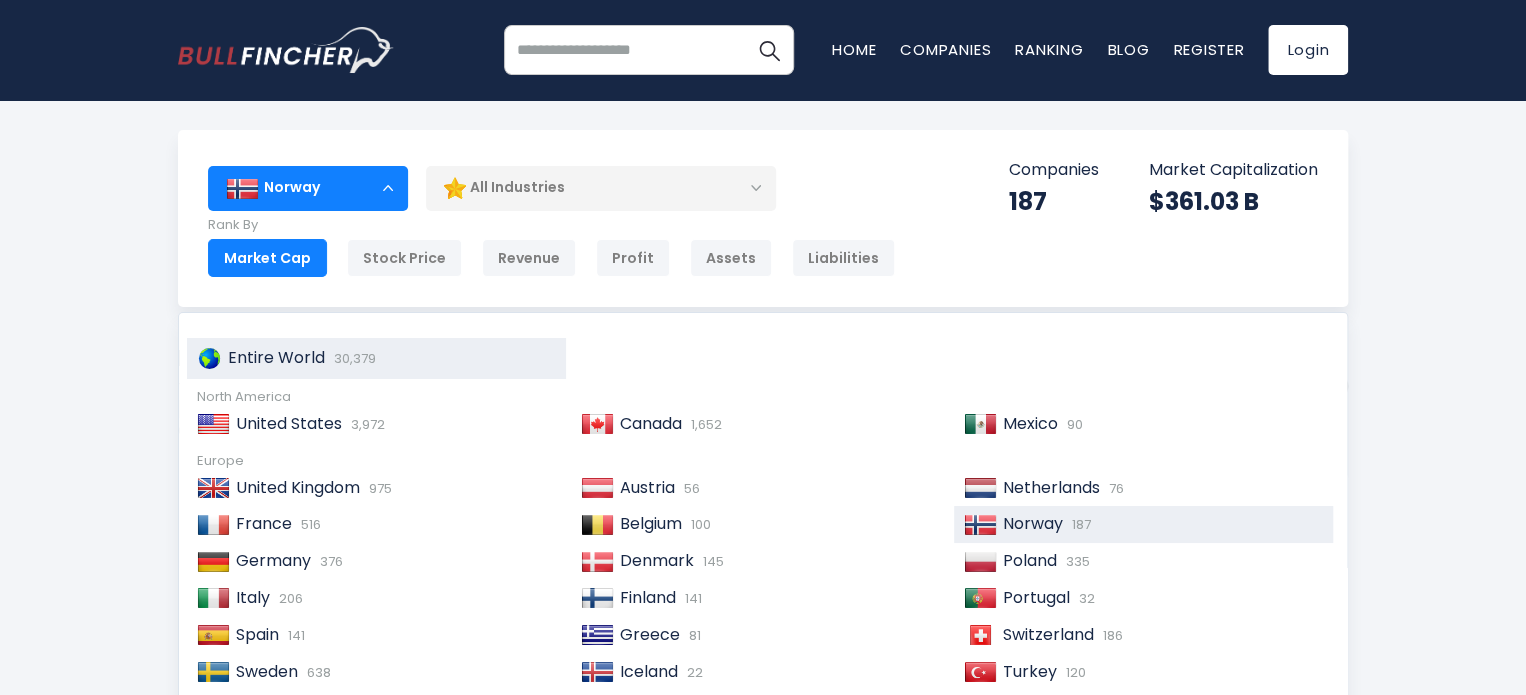 click on "Entire World" at bounding box center (276, 357) 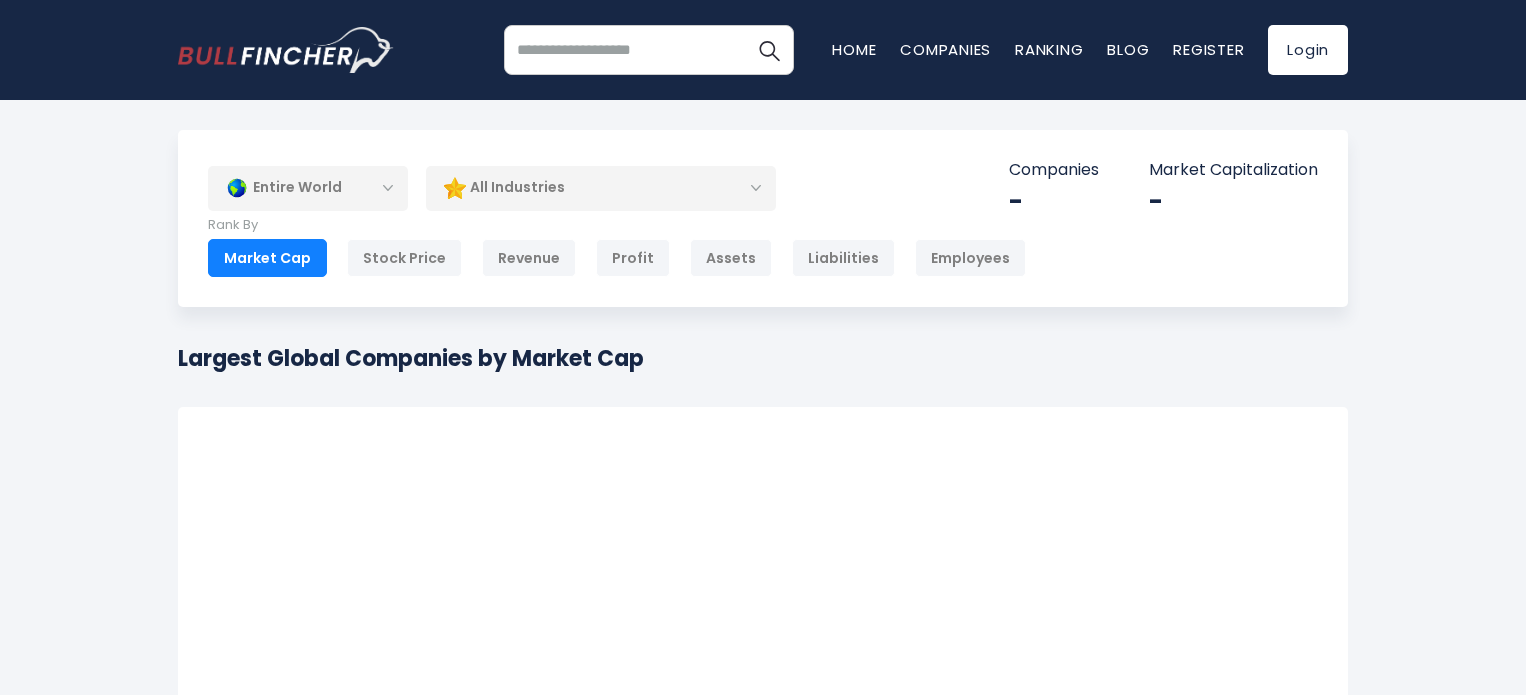 scroll, scrollTop: 0, scrollLeft: 0, axis: both 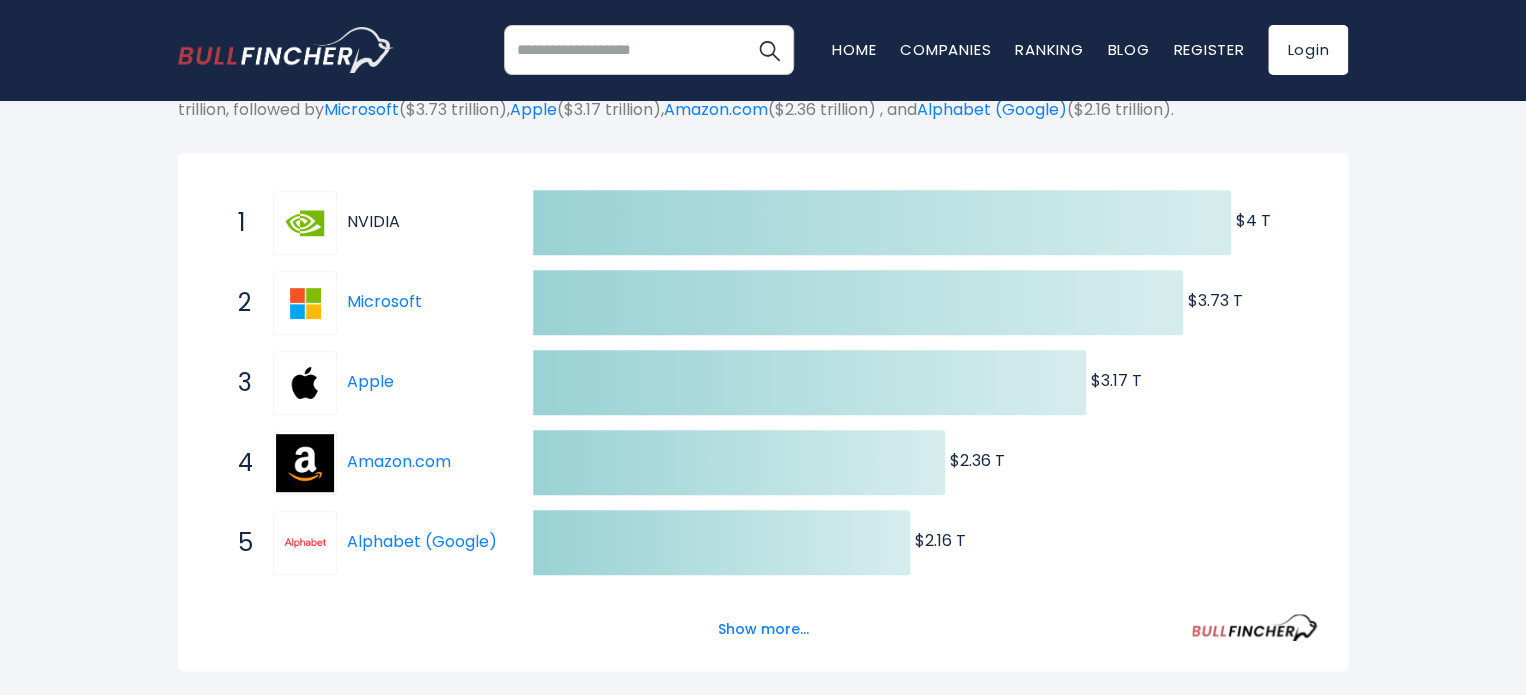 click on "NVIDIA" at bounding box center (373, 221) 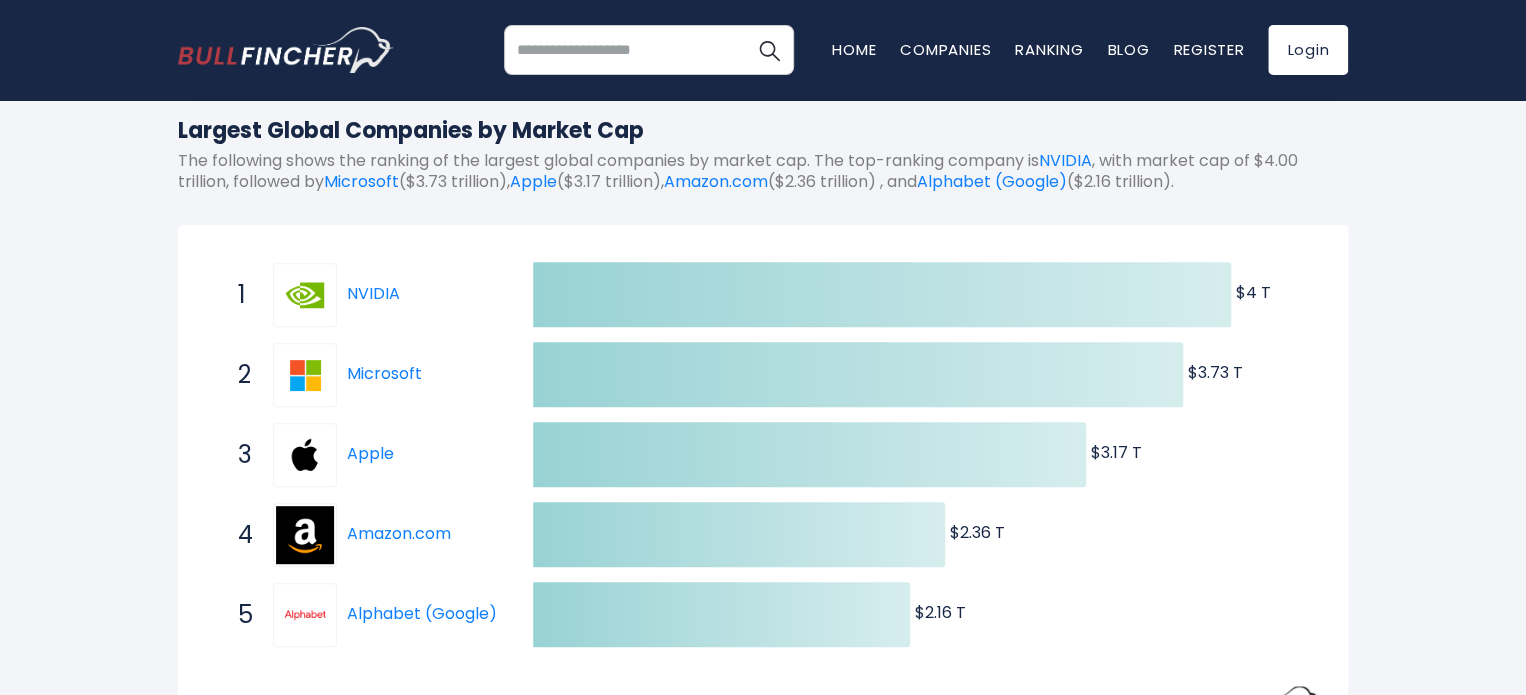 scroll, scrollTop: 0, scrollLeft: 0, axis: both 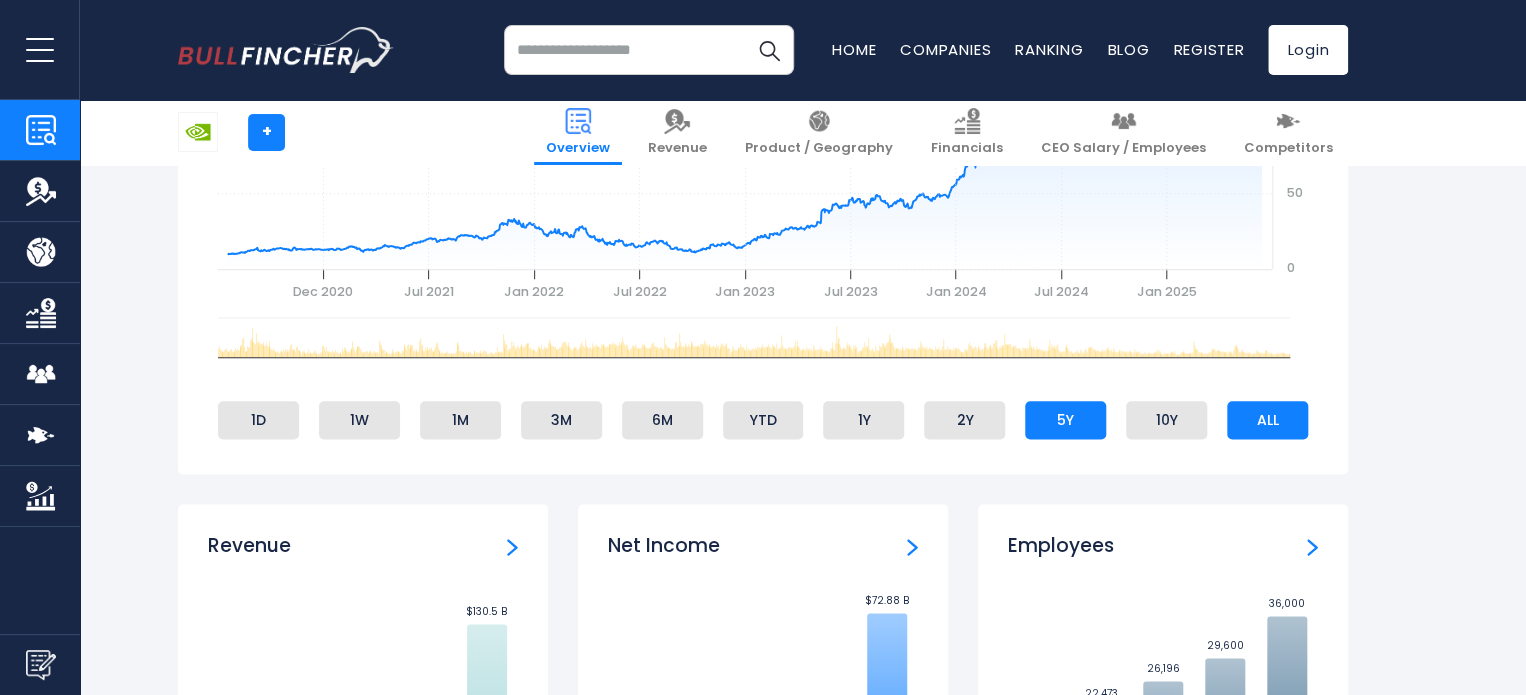 click on "ALL" at bounding box center (1267, 420) 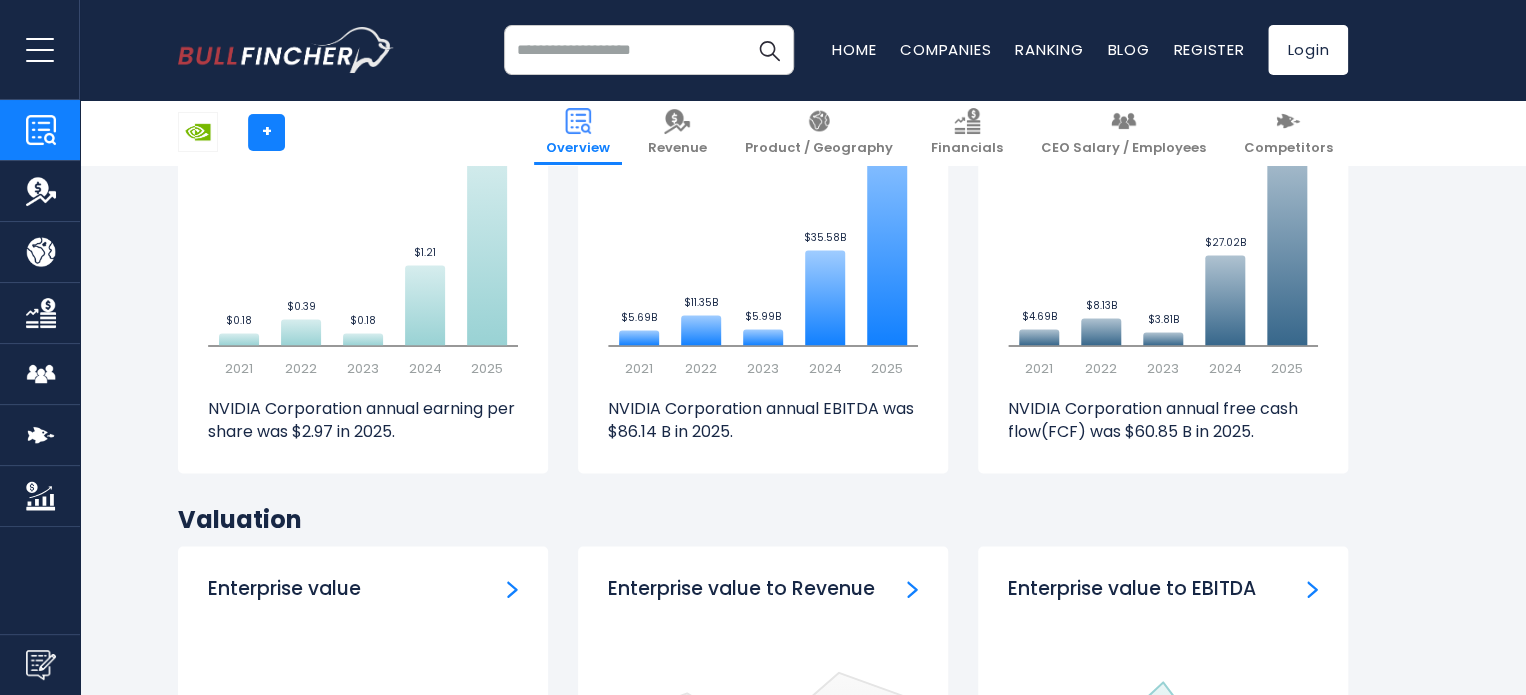 scroll, scrollTop: 5300, scrollLeft: 0, axis: vertical 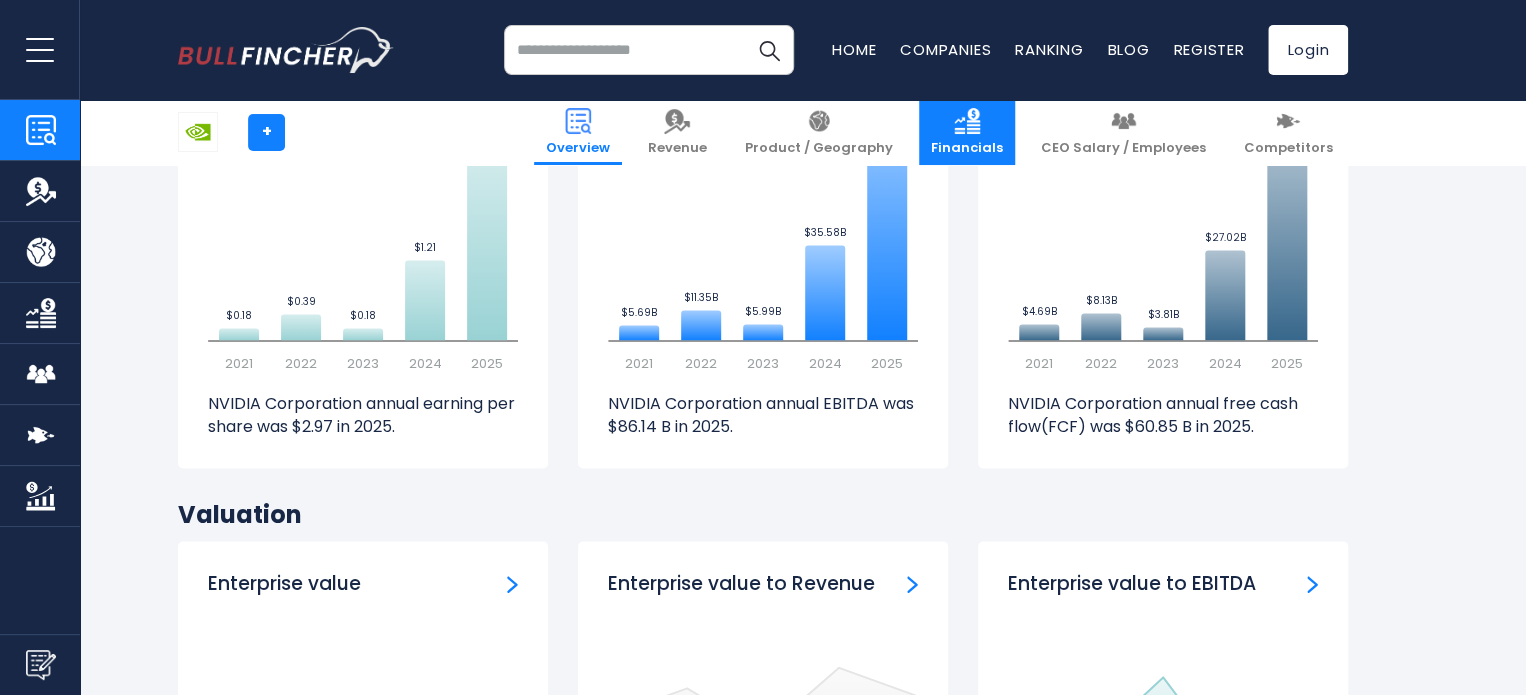 click on "Financials" at bounding box center [967, 148] 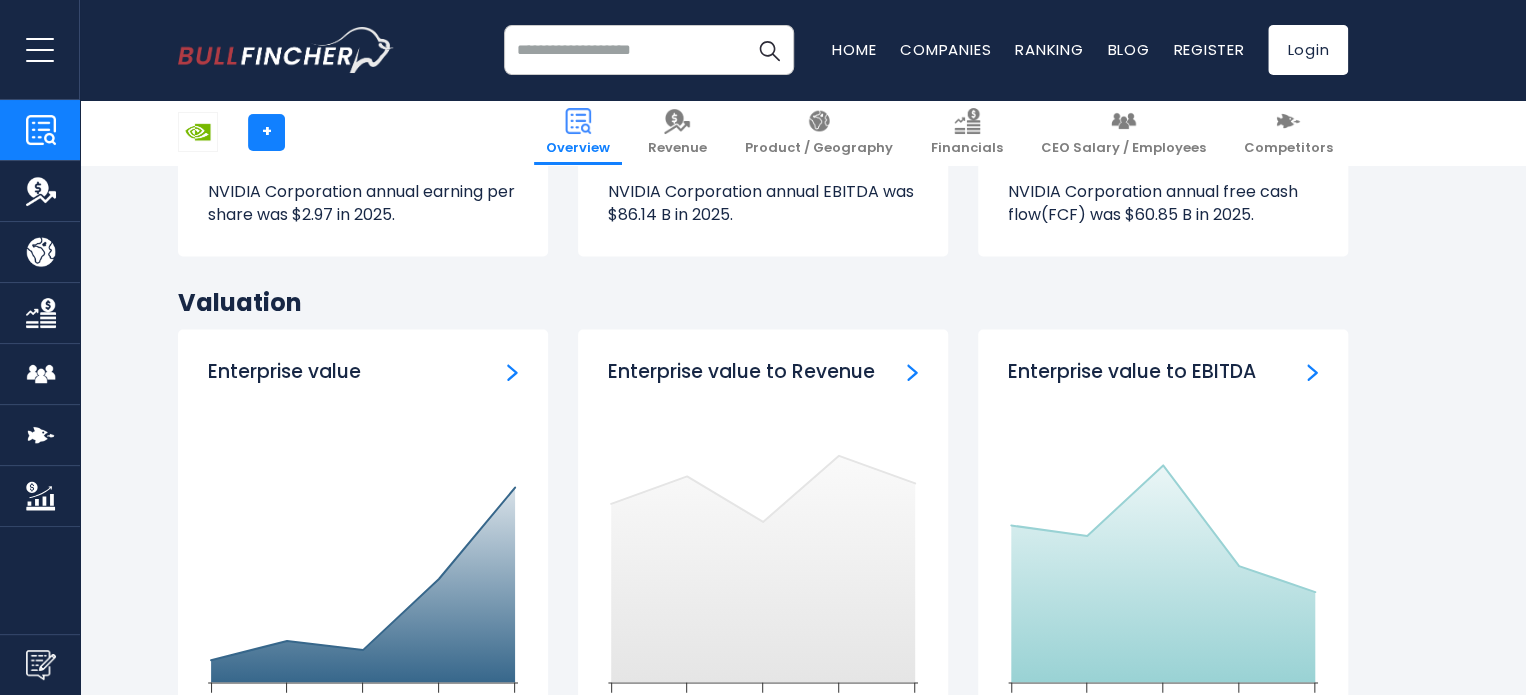 scroll, scrollTop: 5584, scrollLeft: 0, axis: vertical 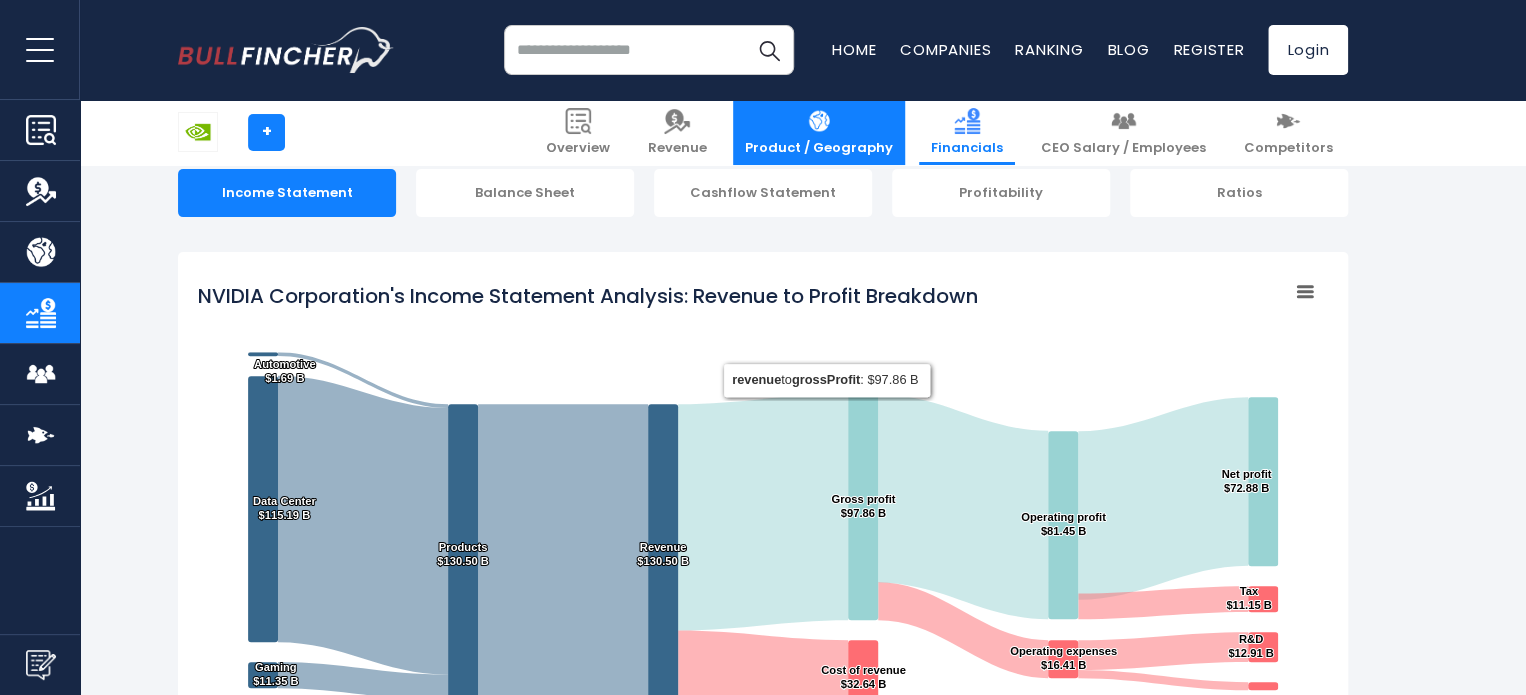 click on "Product / Geography" at bounding box center (819, 132) 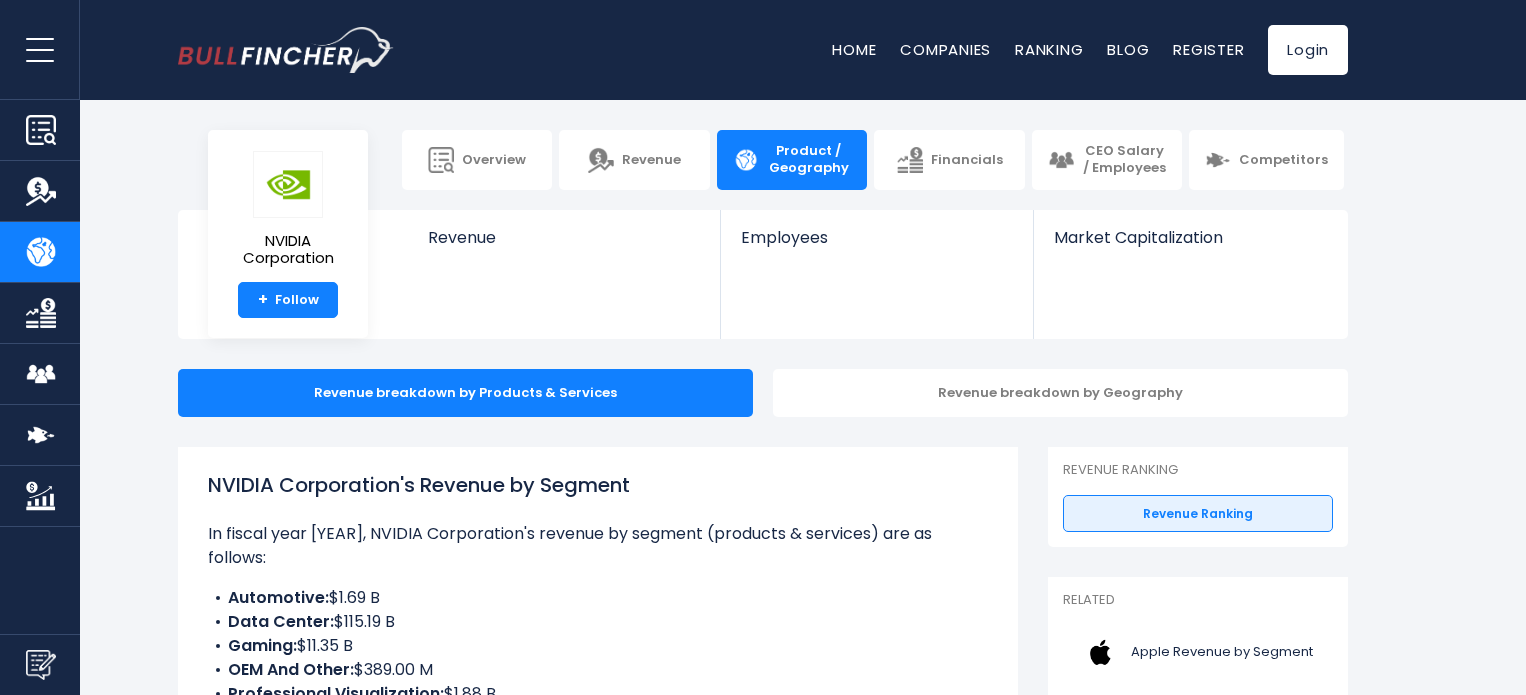 scroll, scrollTop: 0, scrollLeft: 0, axis: both 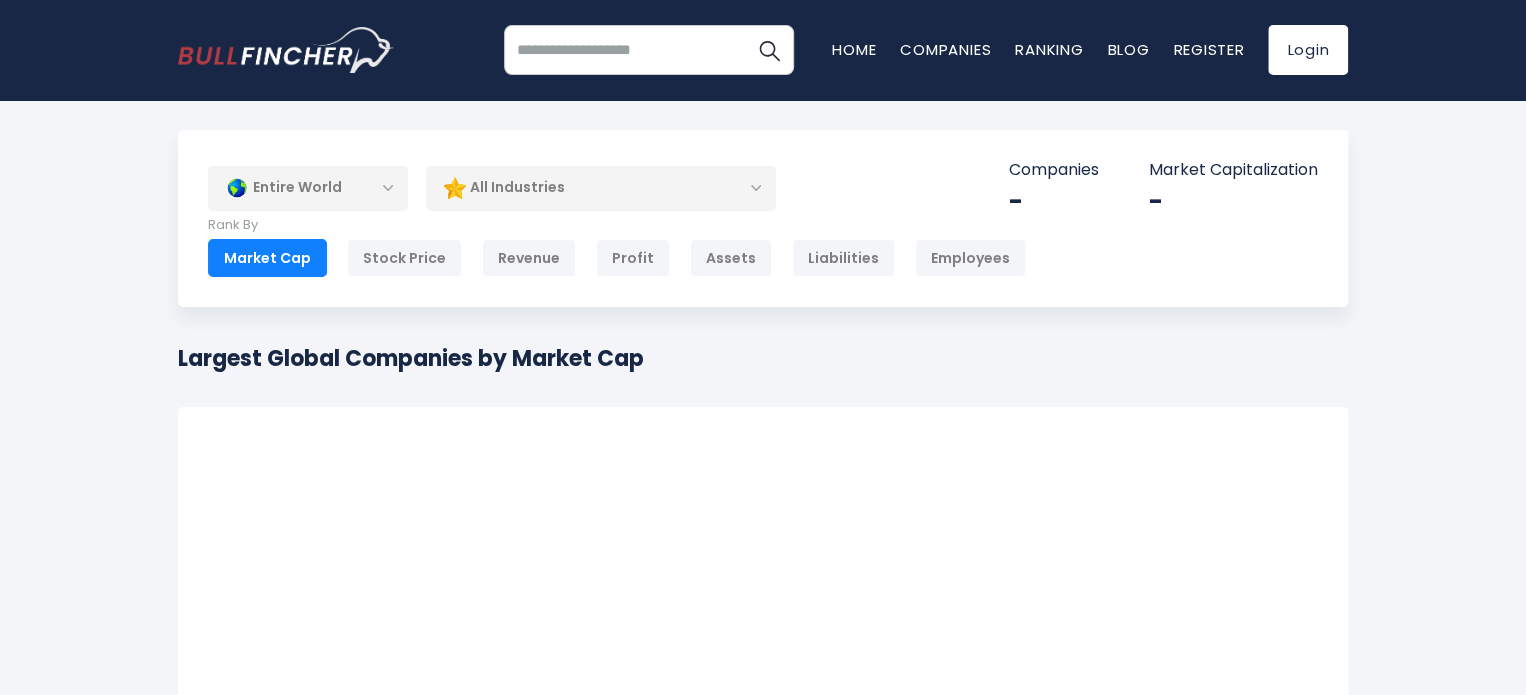 click on "All Industries" at bounding box center [601, 188] 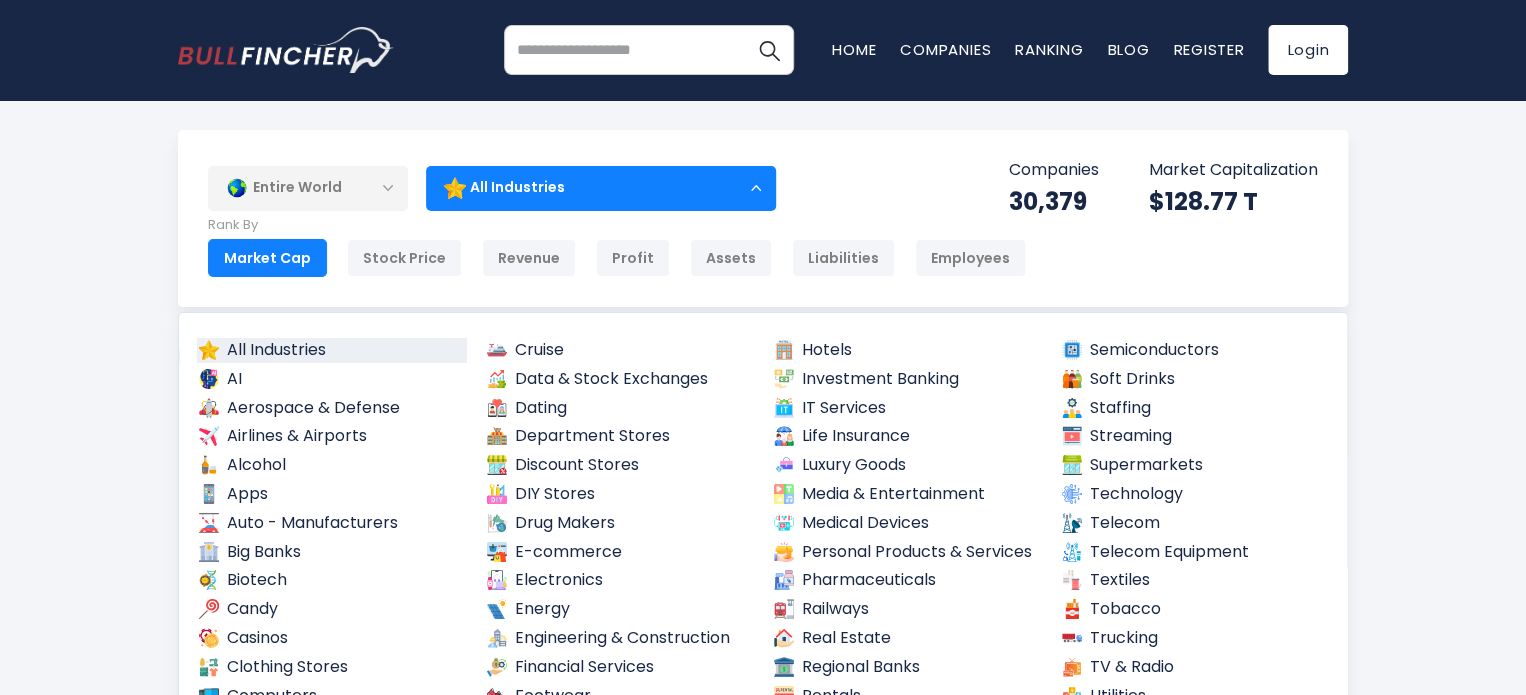 click on "Entire World" at bounding box center [308, 188] 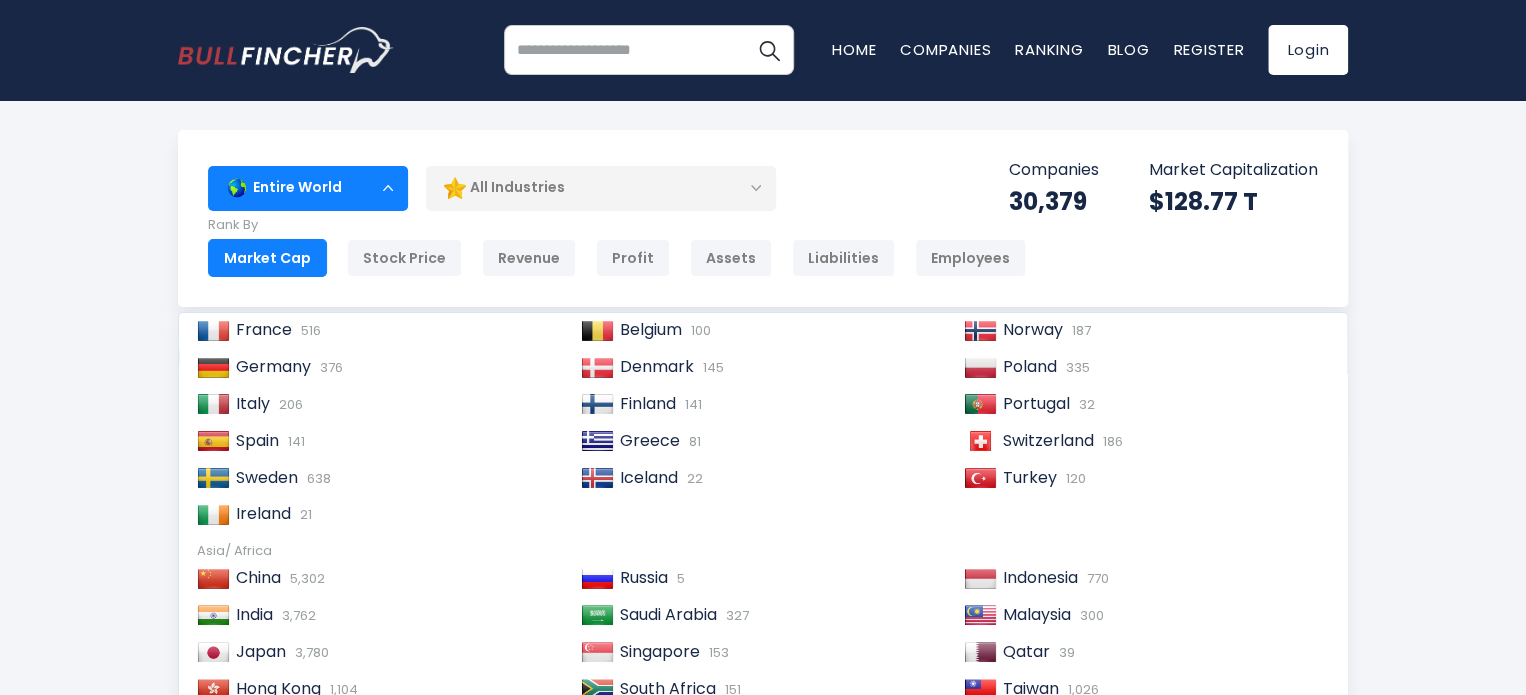 scroll, scrollTop: 200, scrollLeft: 0, axis: vertical 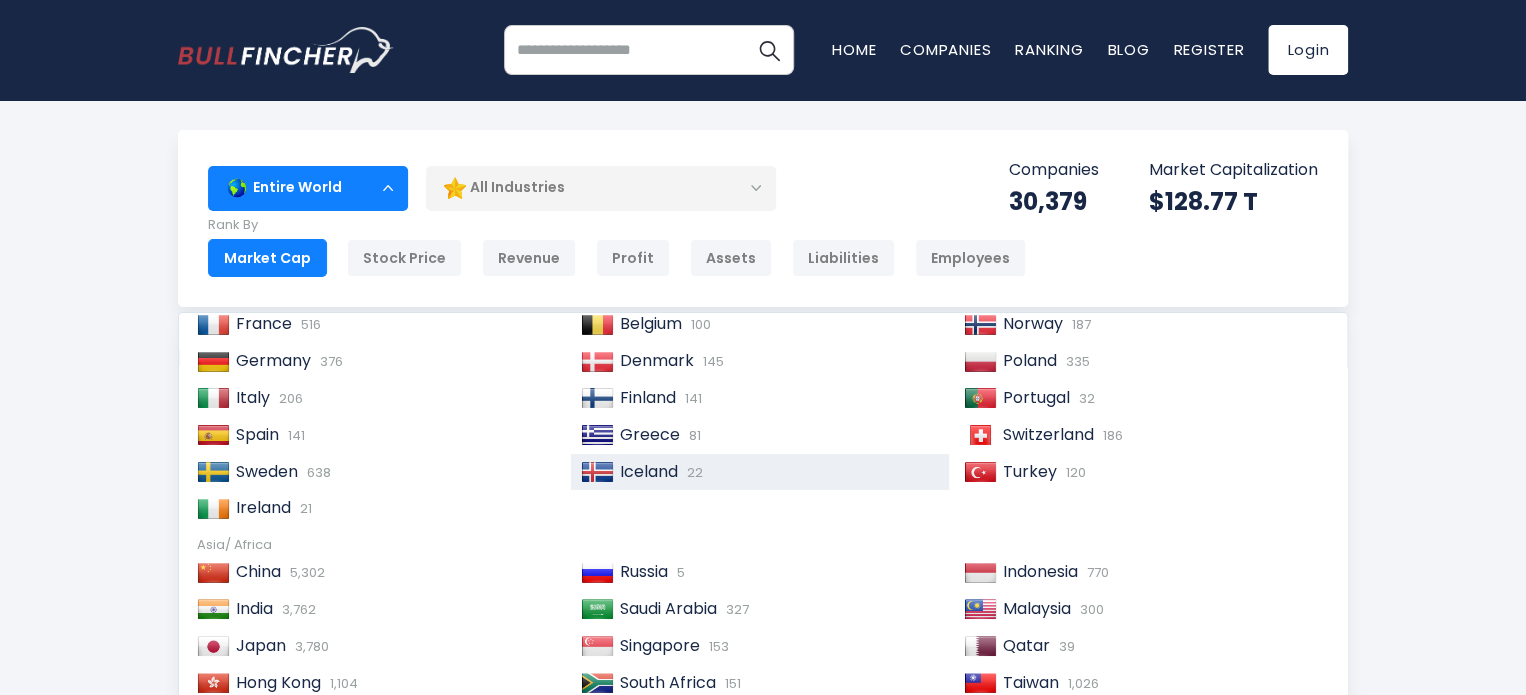 click on "[COUNTRY]   22" at bounding box center (777, 472) 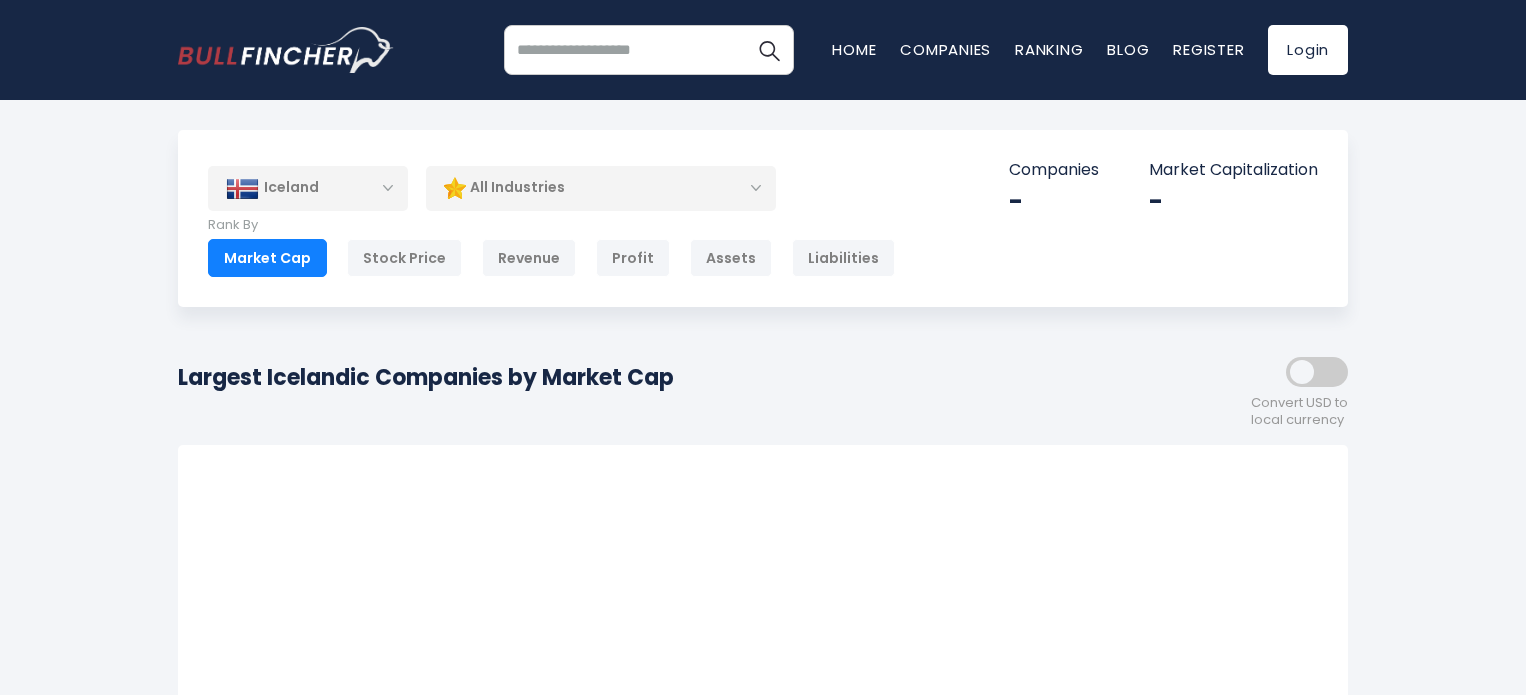 scroll, scrollTop: 0, scrollLeft: 0, axis: both 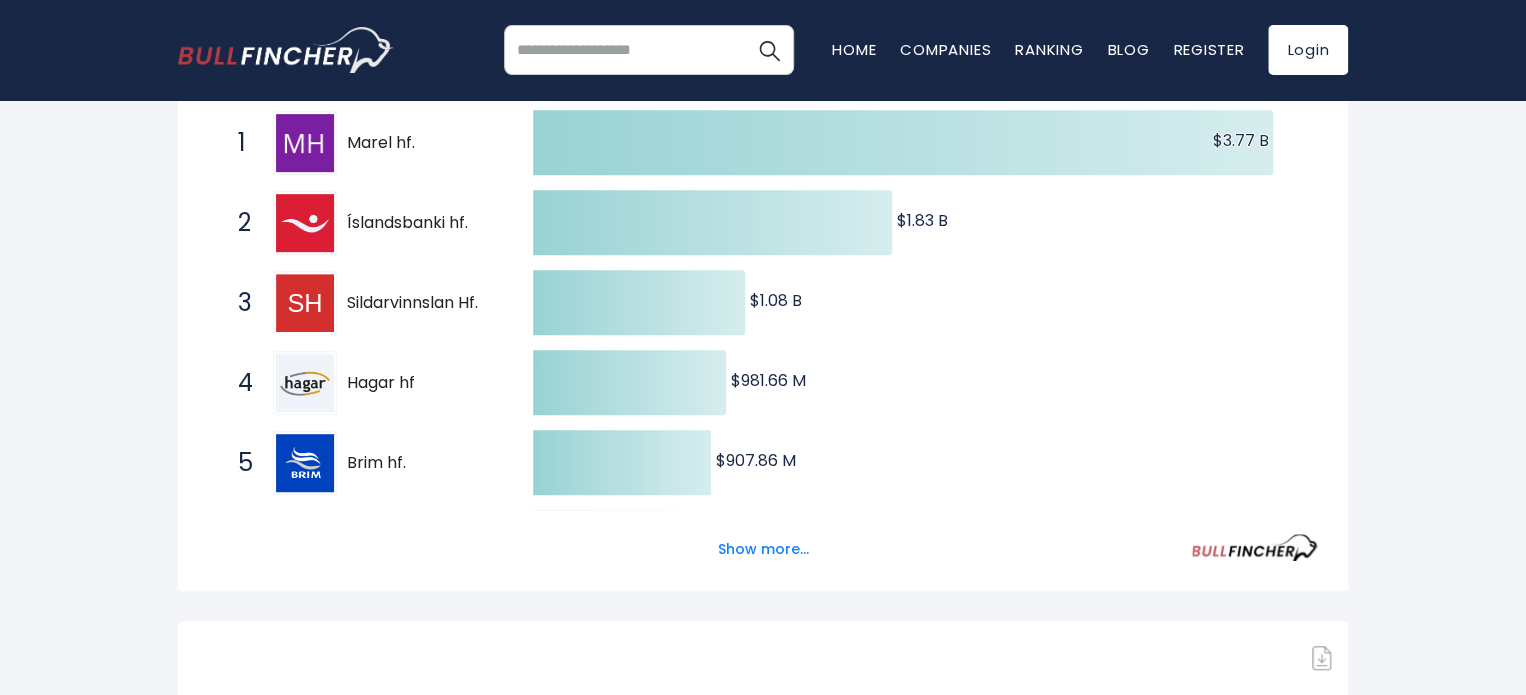drag, startPoint x: 476, startPoint y: 223, endPoint x: 347, endPoint y: 225, distance: 129.0155 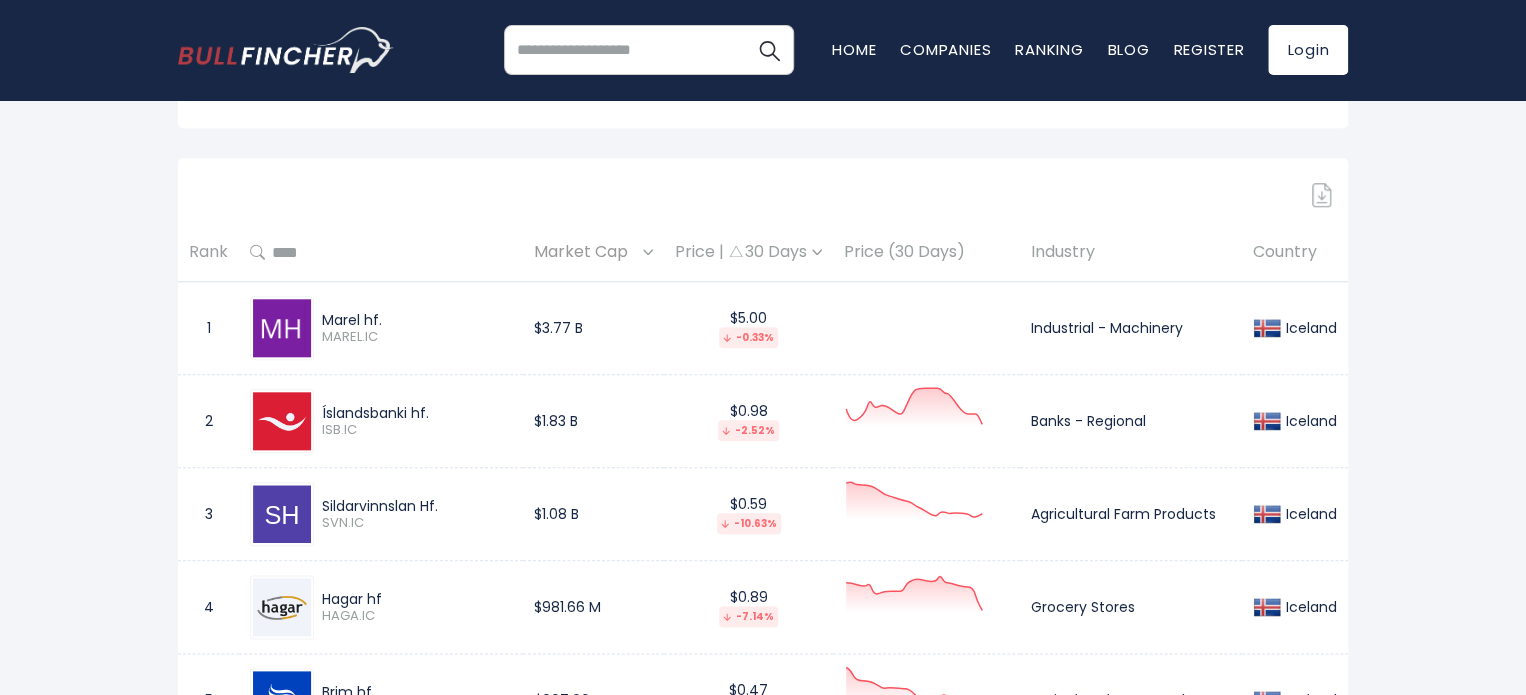 scroll, scrollTop: 900, scrollLeft: 0, axis: vertical 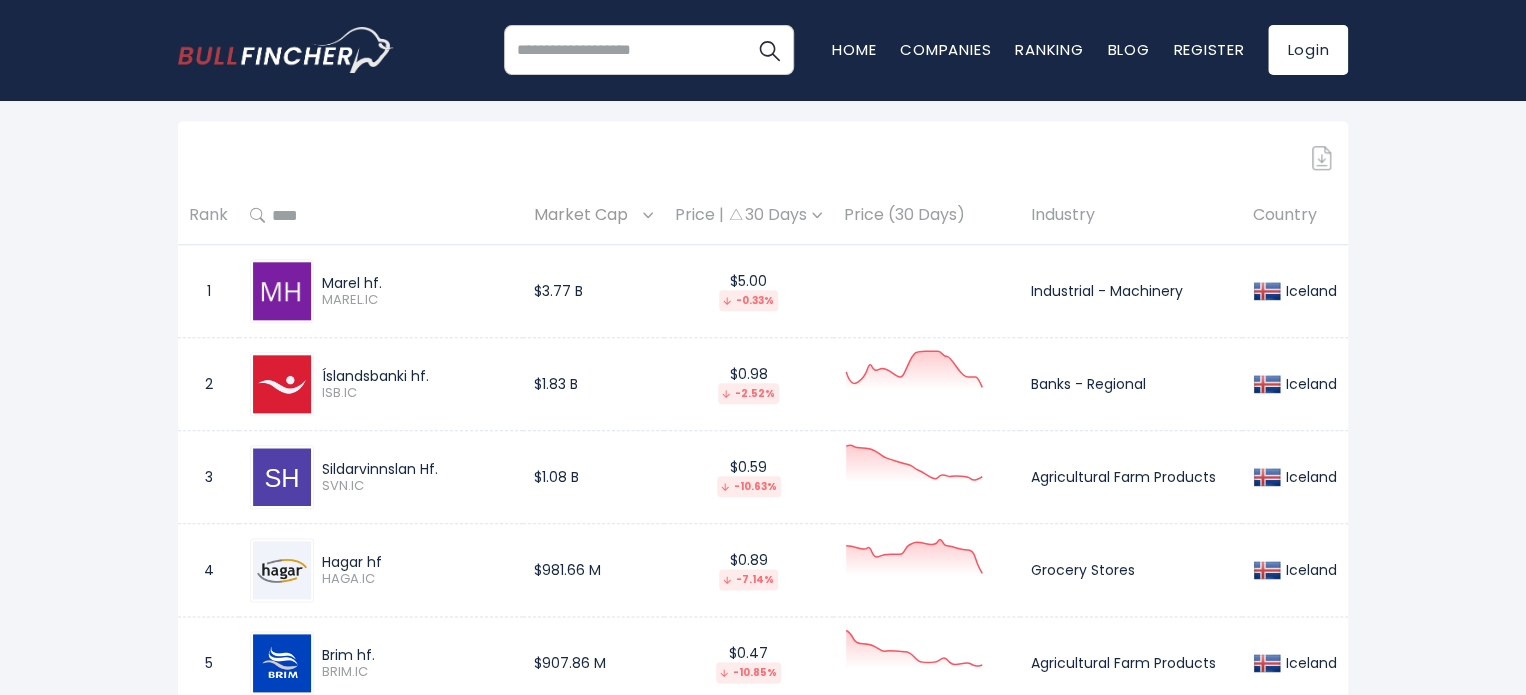 drag, startPoint x: 320, startPoint y: 375, endPoint x: 426, endPoint y: 374, distance: 106.004715 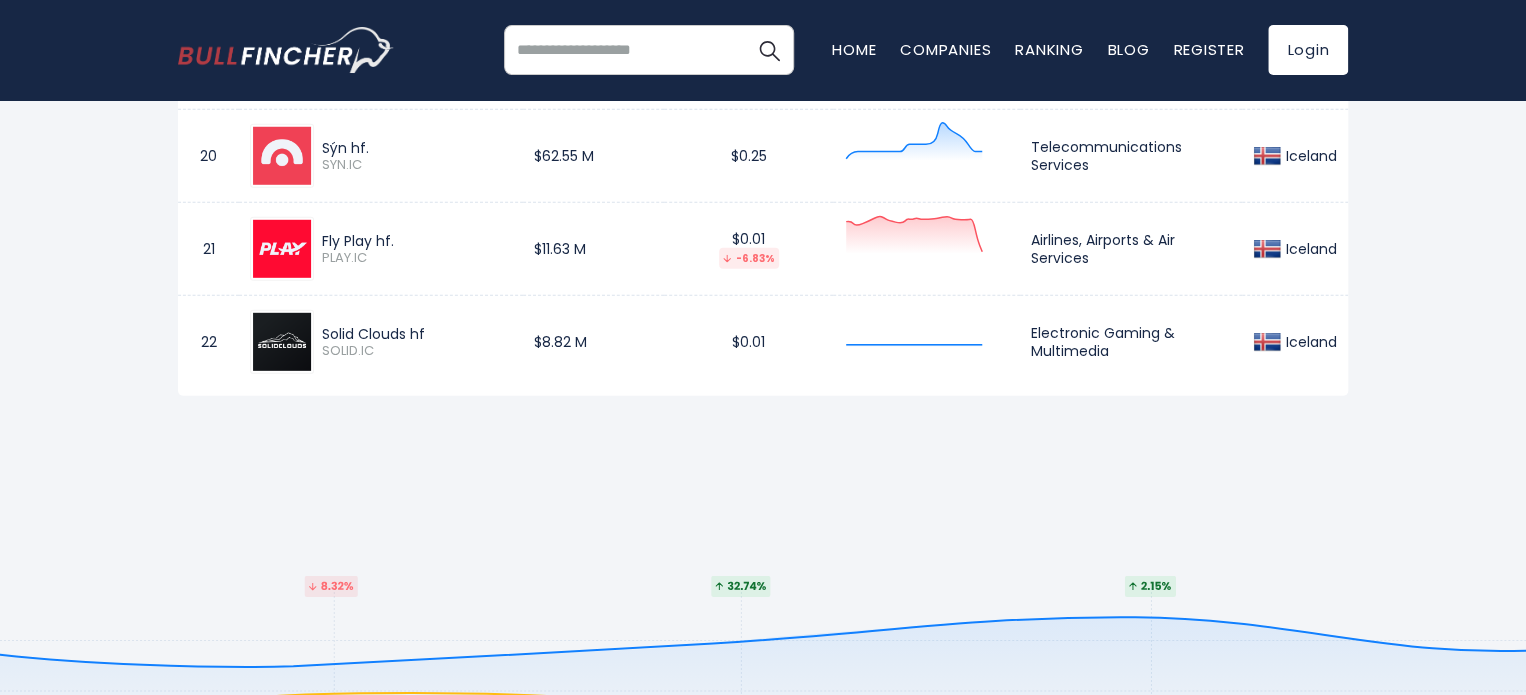 scroll, scrollTop: 2800, scrollLeft: 0, axis: vertical 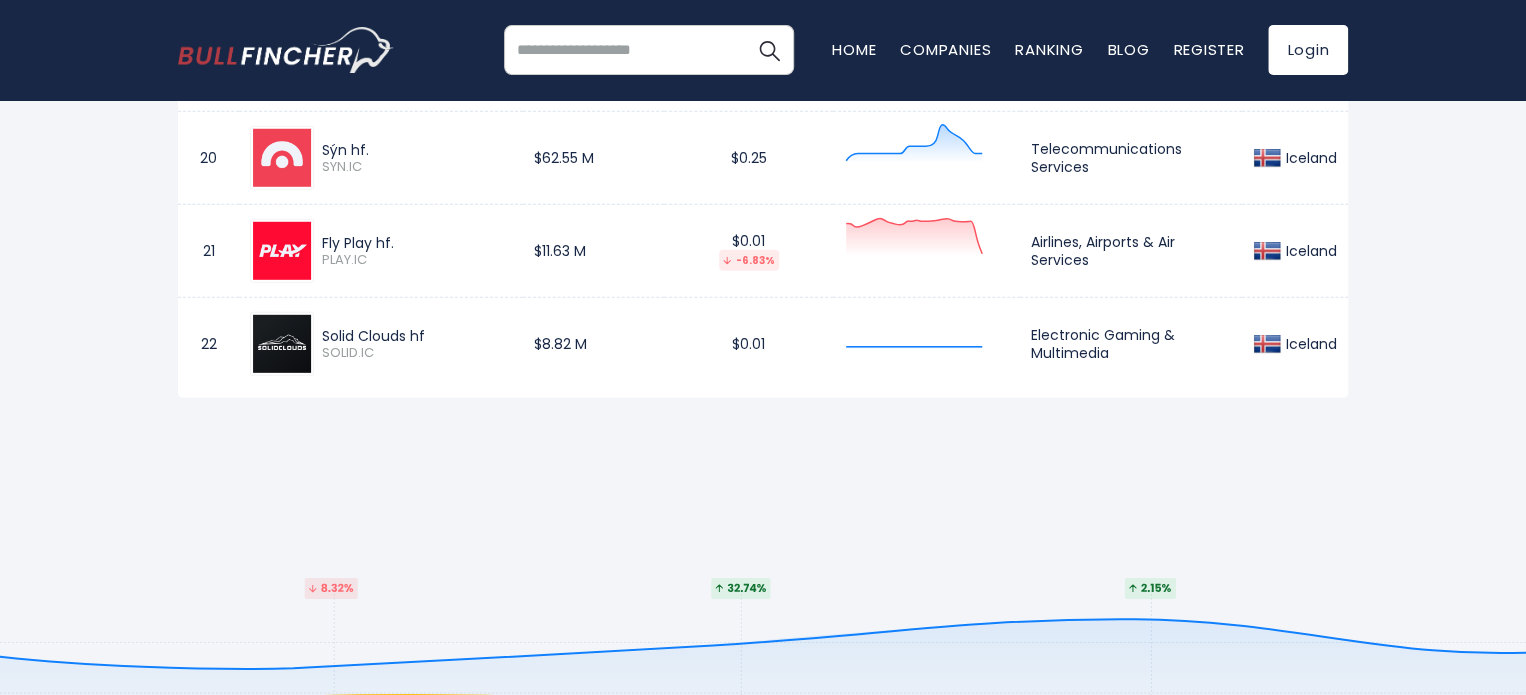 drag, startPoint x: 365, startPoint y: 143, endPoint x: 322, endPoint y: 144, distance: 43.011627 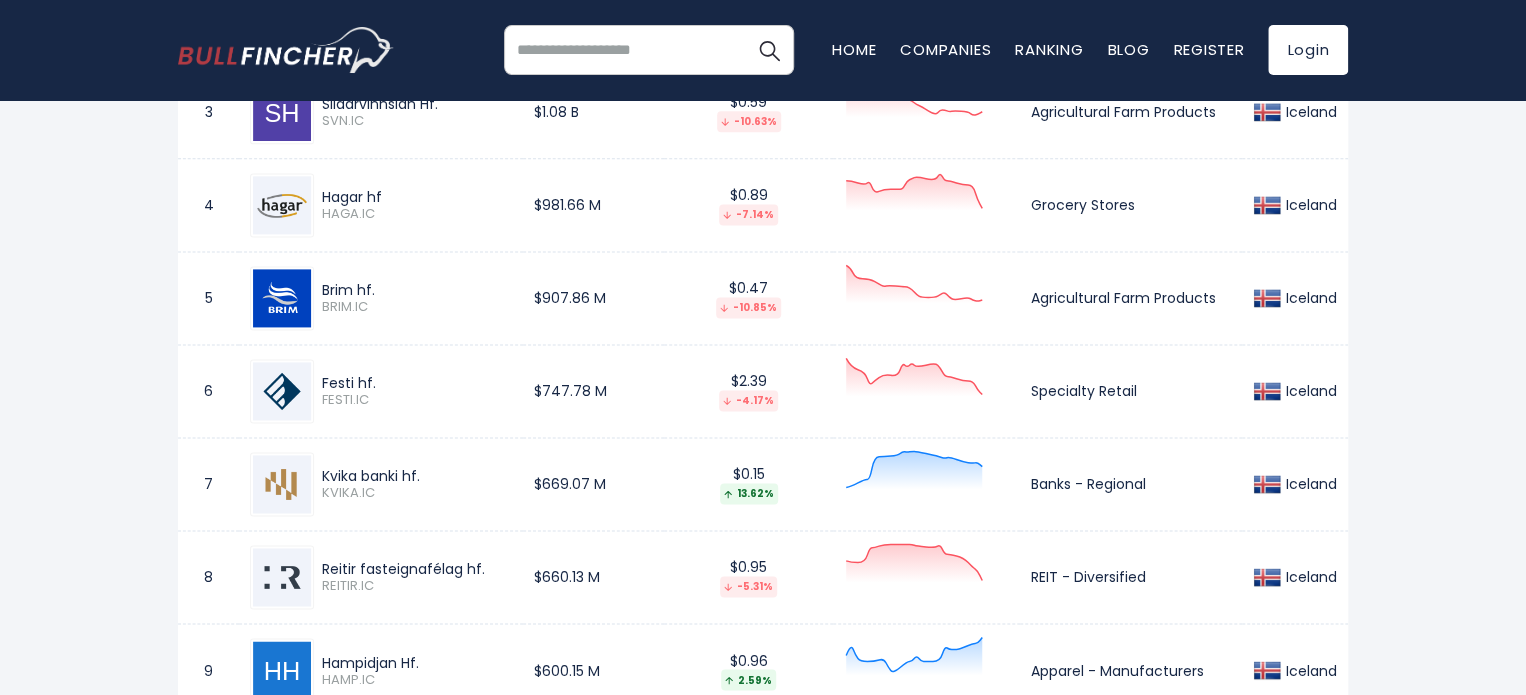 scroll, scrollTop: 1200, scrollLeft: 0, axis: vertical 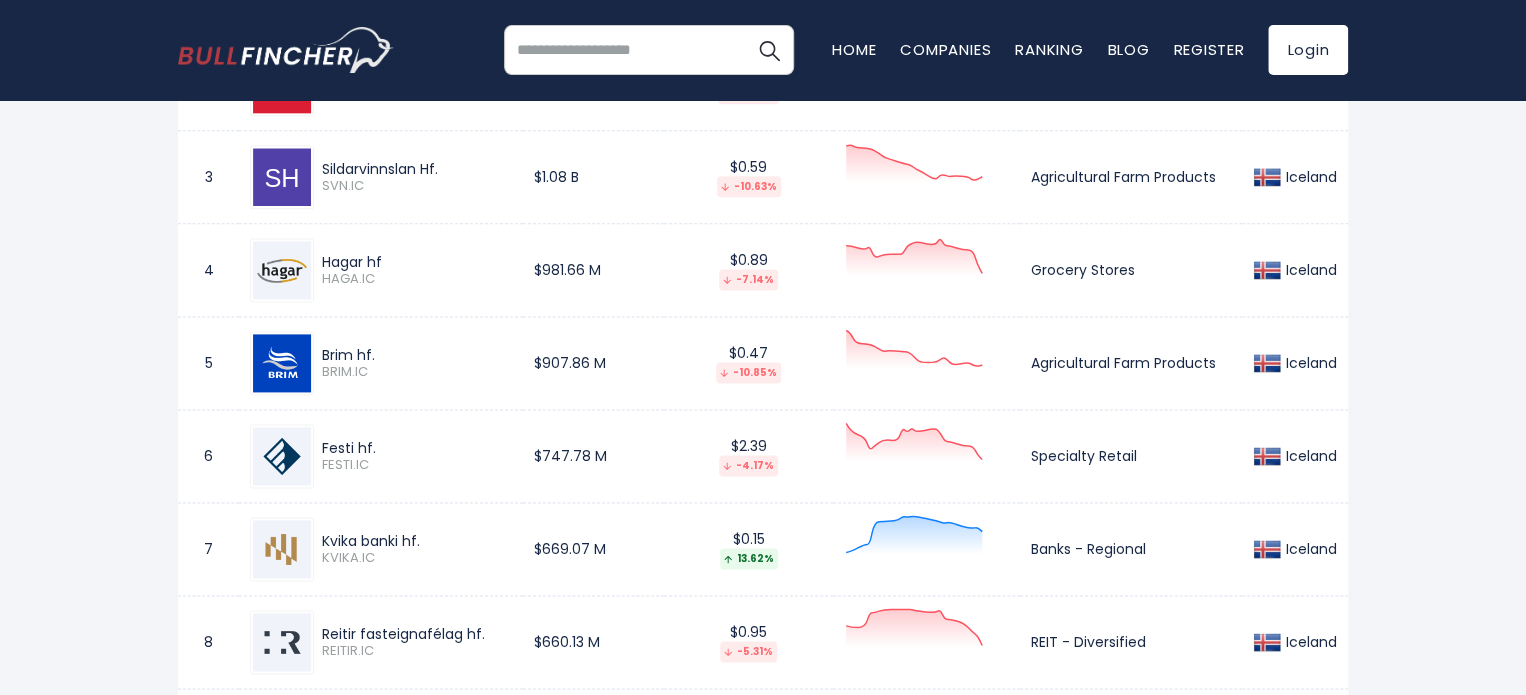 drag, startPoint x: 324, startPoint y: 353, endPoint x: 372, endPoint y: 353, distance: 48 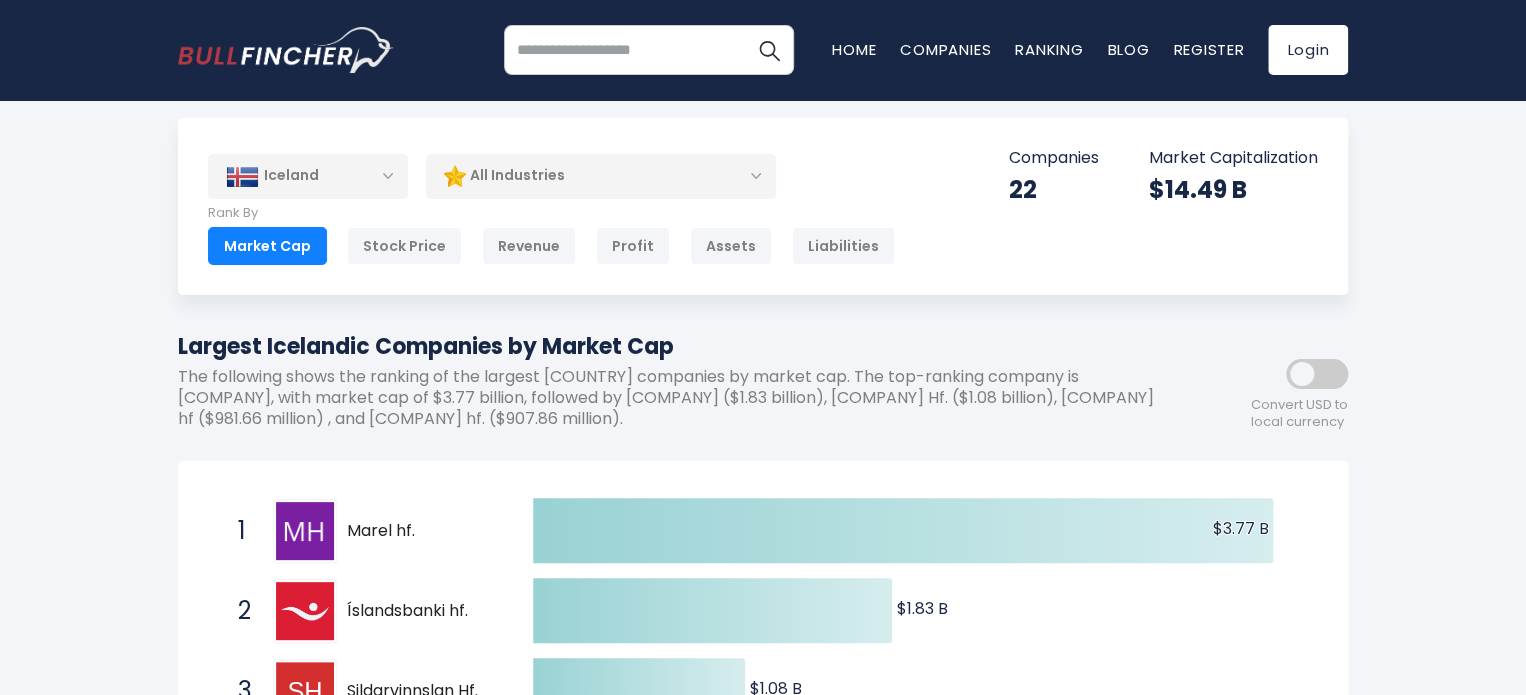 scroll, scrollTop: 0, scrollLeft: 0, axis: both 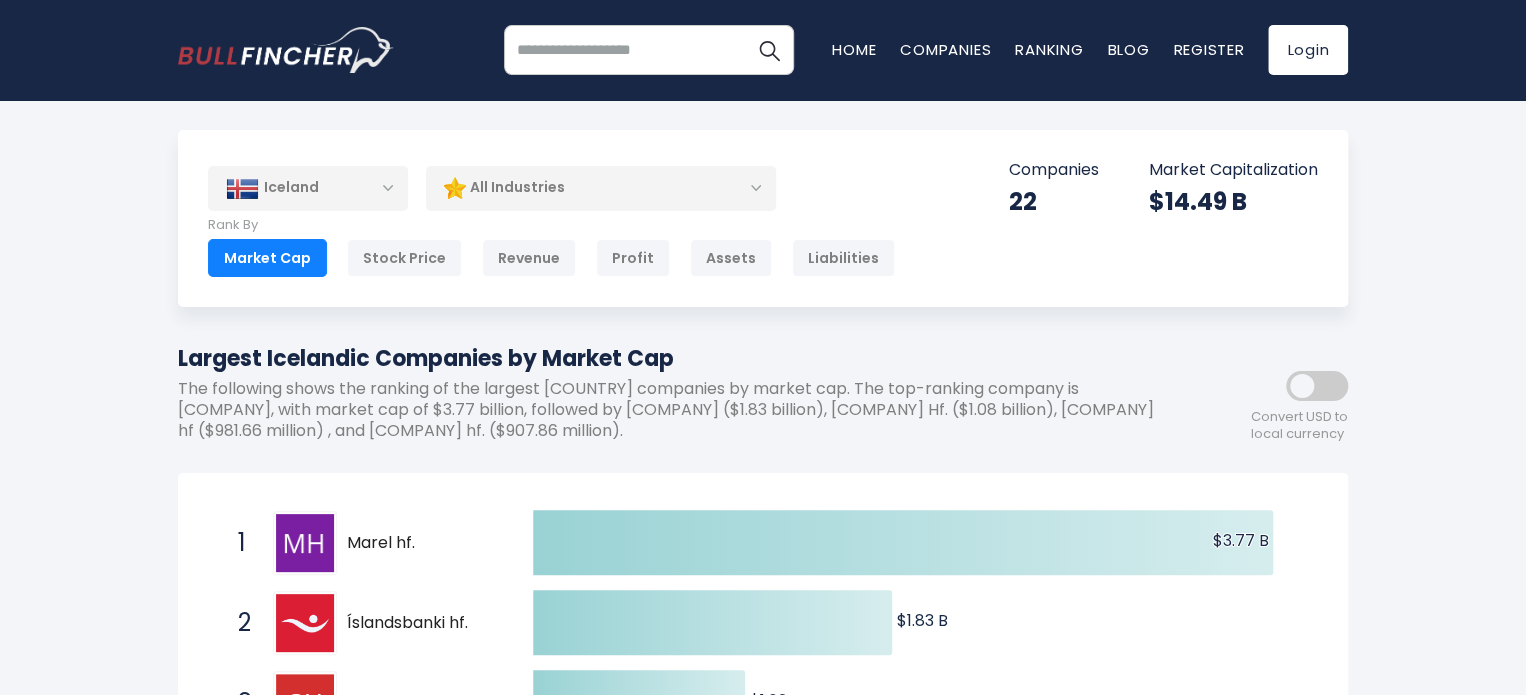 click on "Iceland" at bounding box center (308, 188) 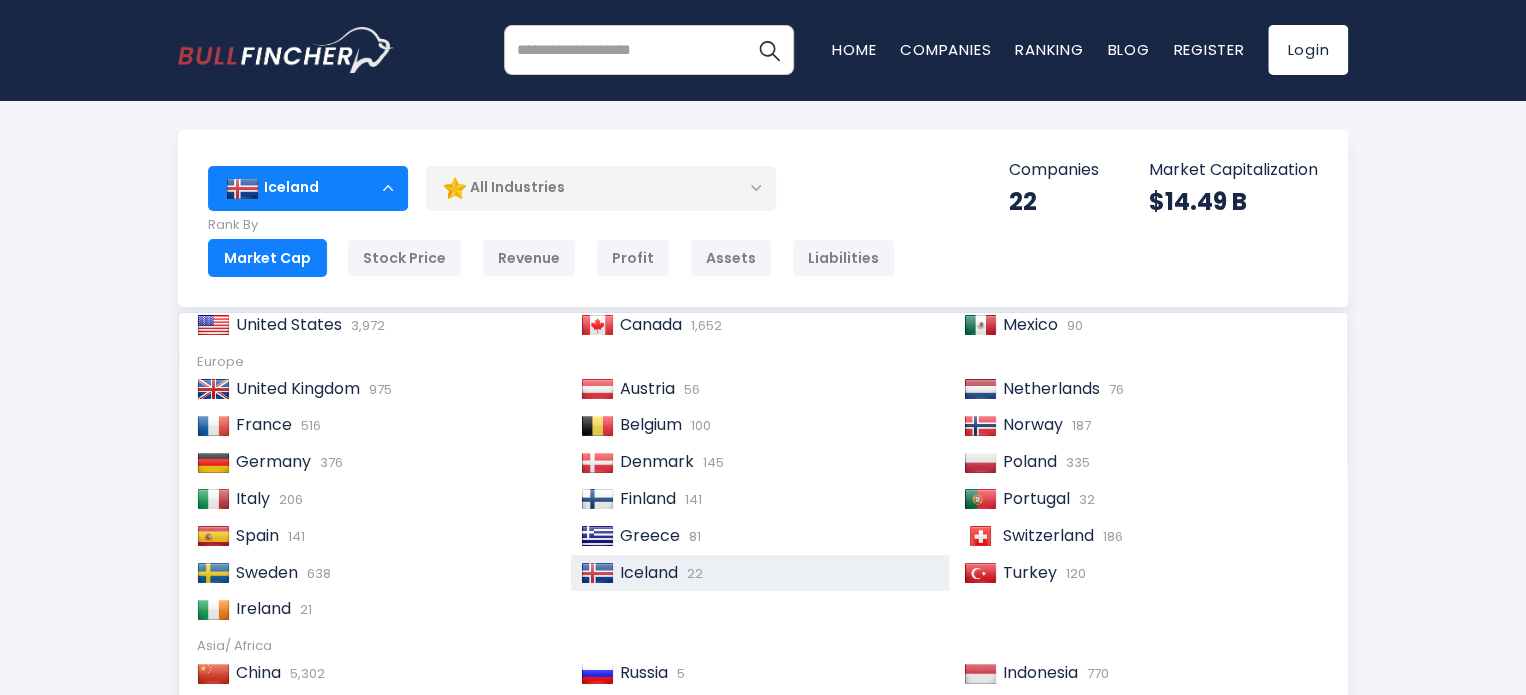 scroll, scrollTop: 100, scrollLeft: 0, axis: vertical 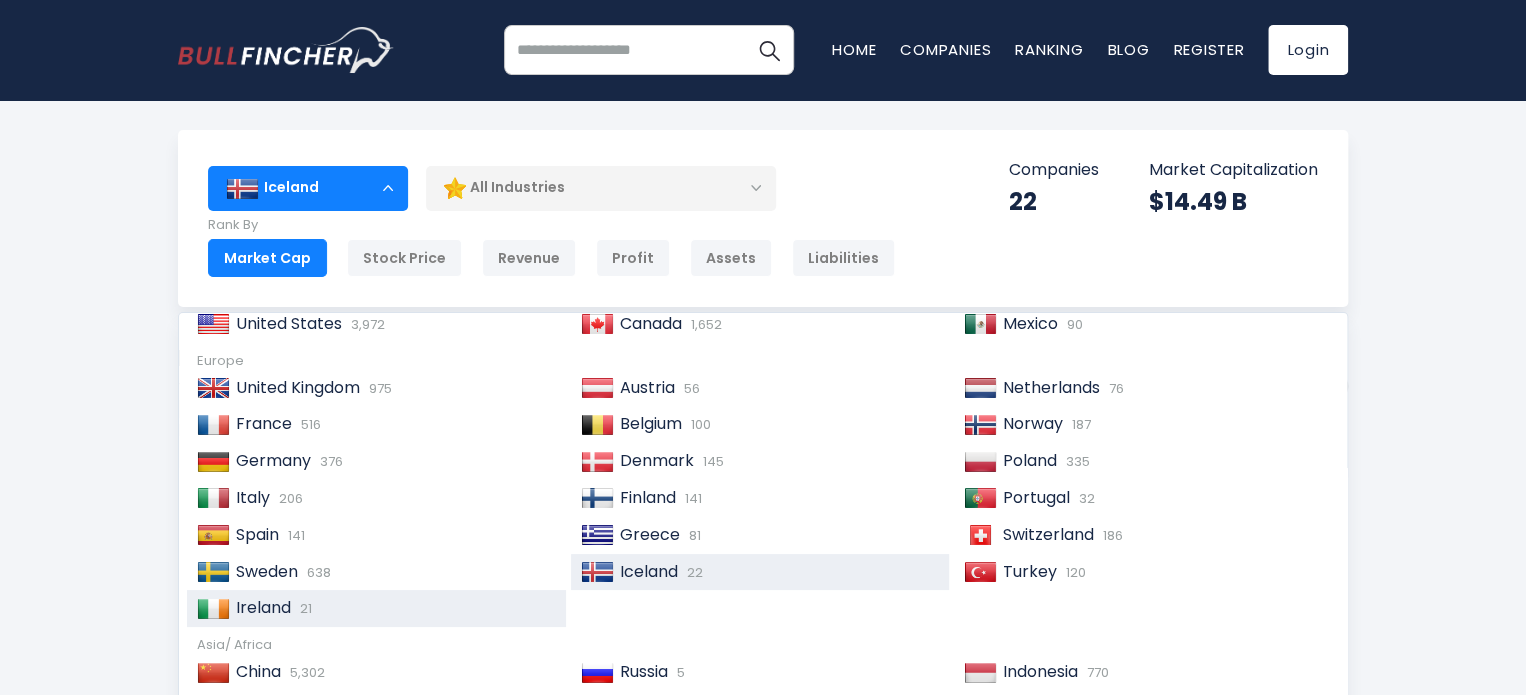 click on "Ireland   21" at bounding box center (393, 608) 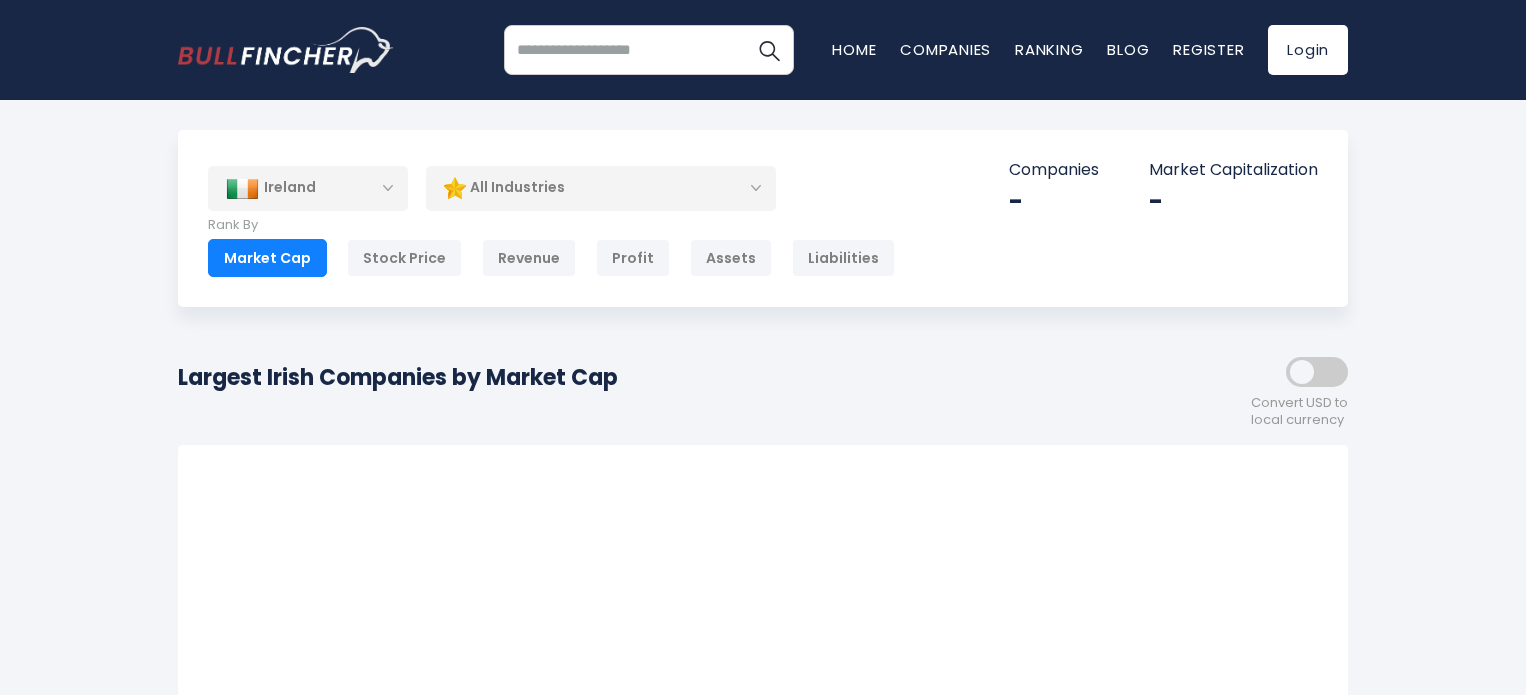 scroll, scrollTop: 0, scrollLeft: 0, axis: both 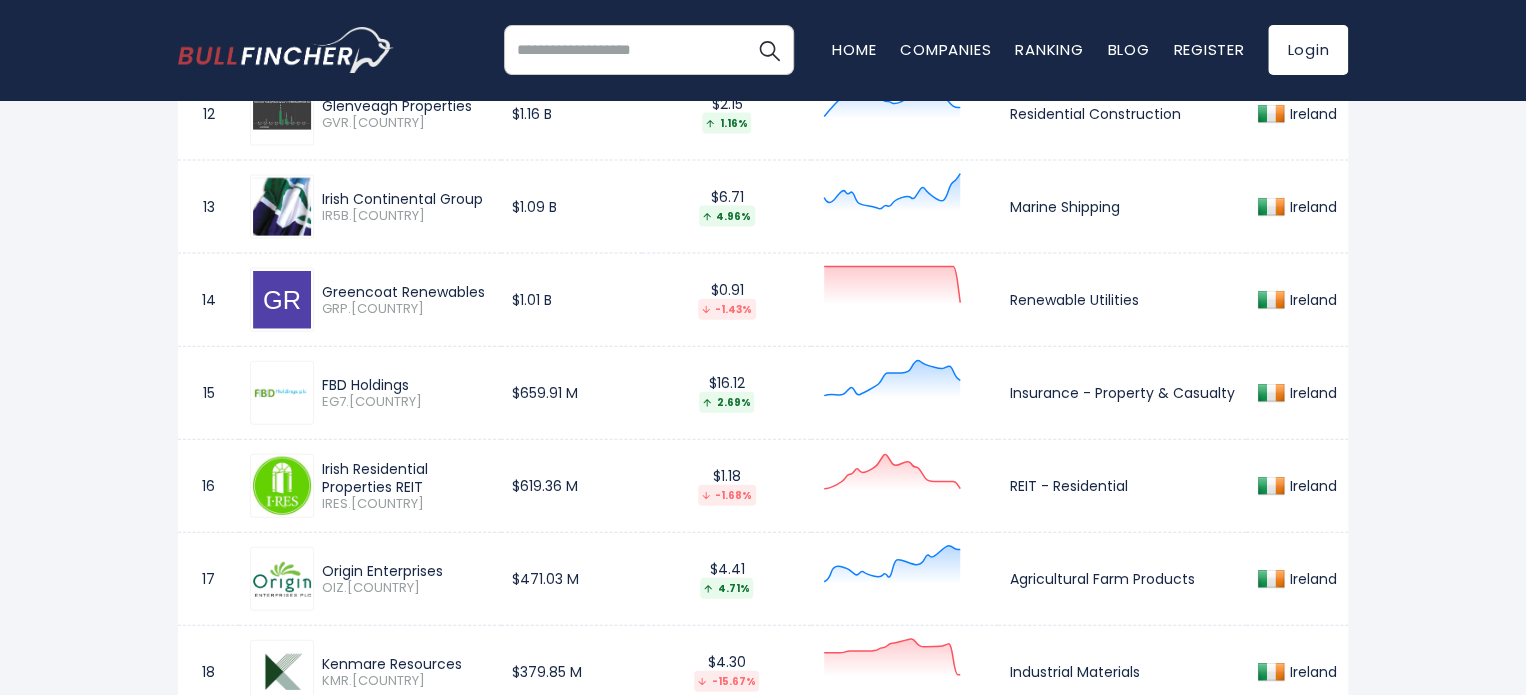 drag, startPoint x: 411, startPoint y: 380, endPoint x: 305, endPoint y: 380, distance: 106 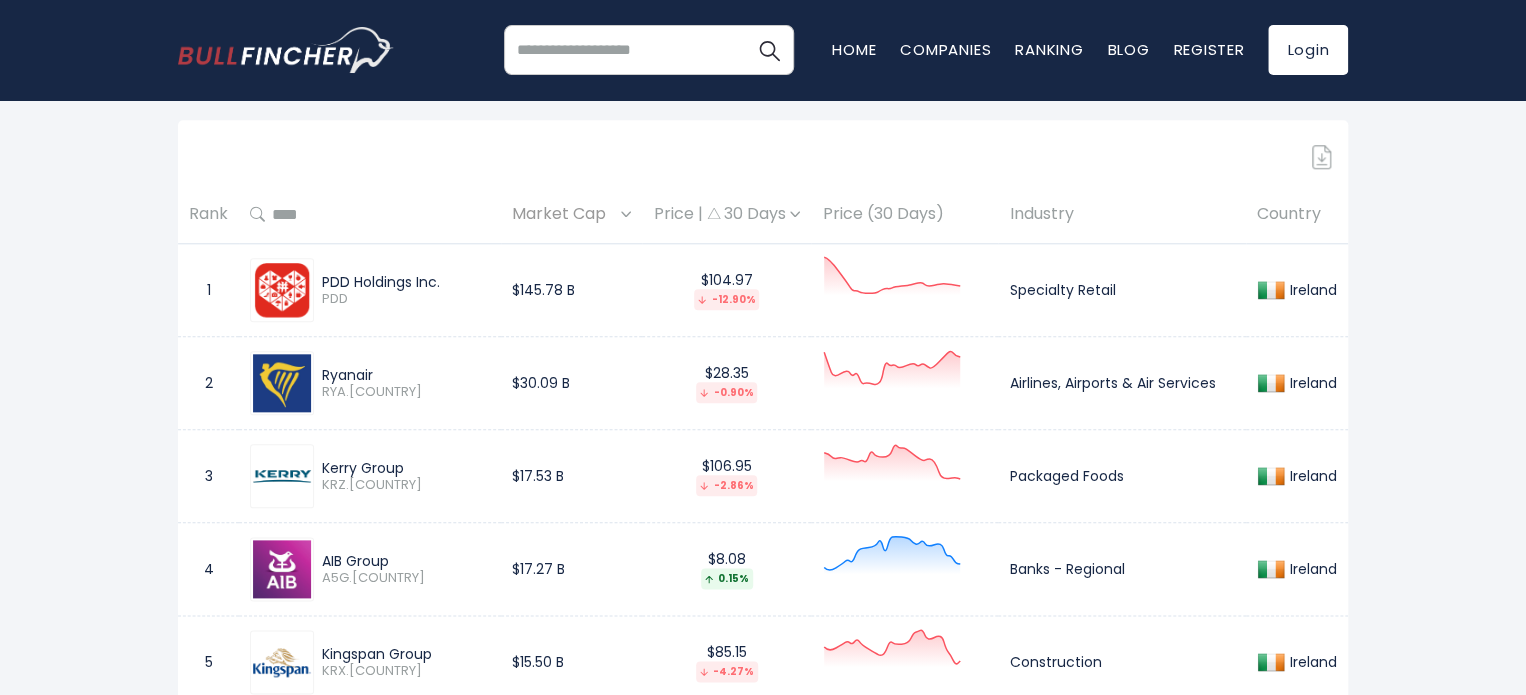 scroll, scrollTop: 900, scrollLeft: 0, axis: vertical 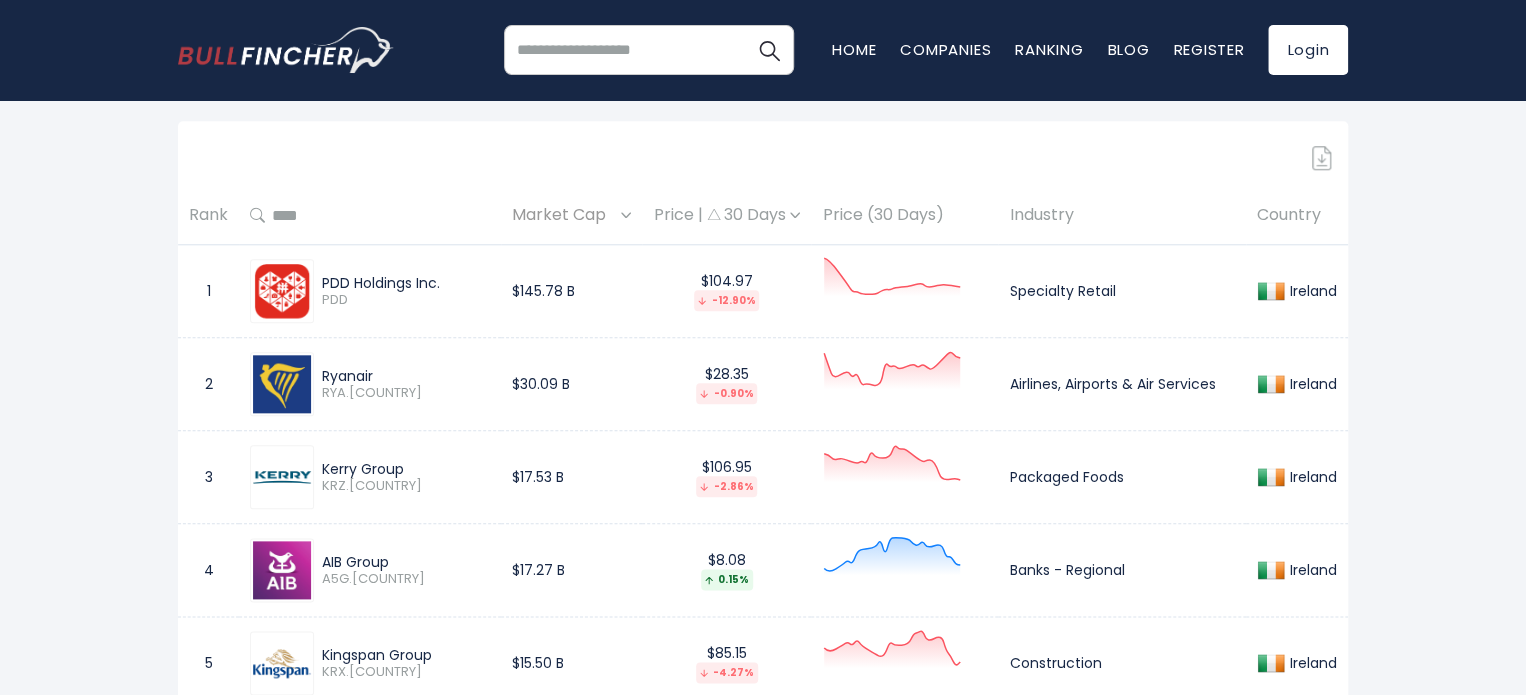 click on "Country" at bounding box center [1297, 215] 